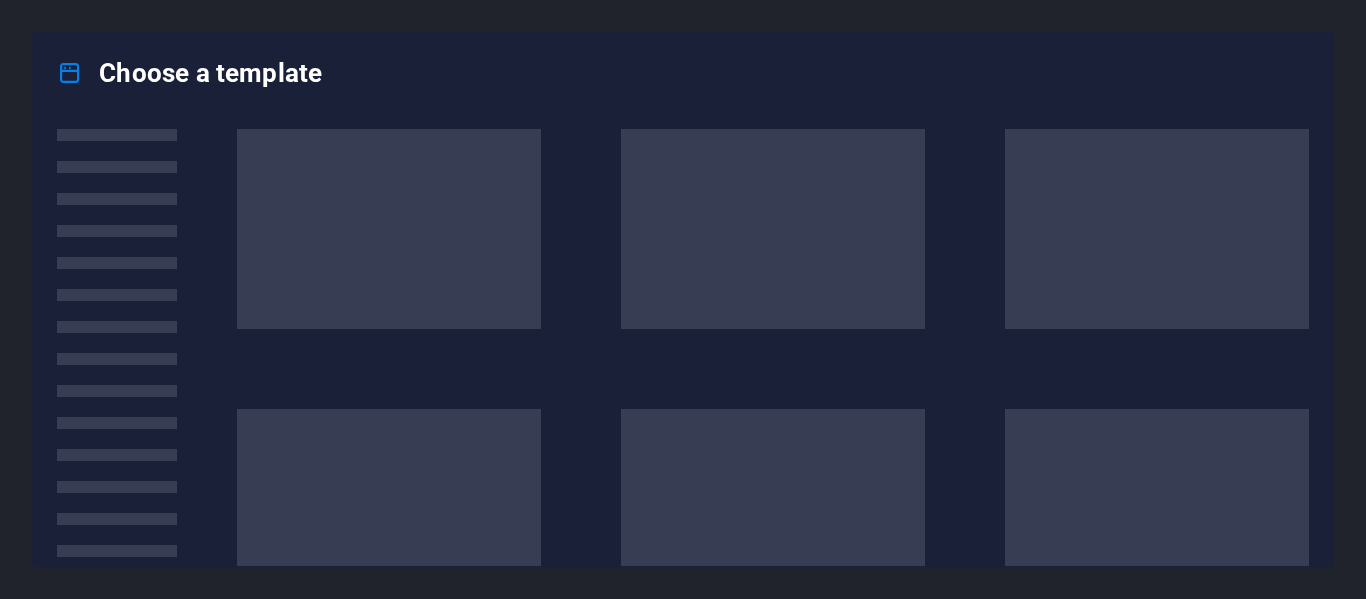 scroll, scrollTop: 0, scrollLeft: 0, axis: both 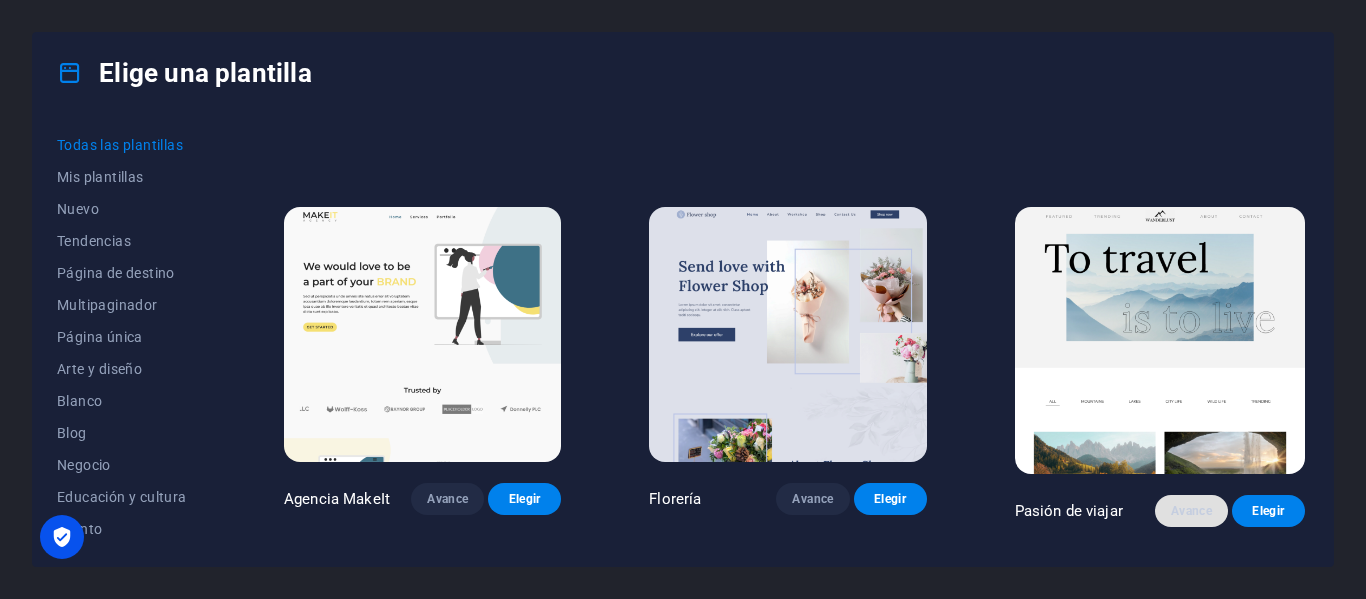 click on "Avance" at bounding box center (1191, 511) 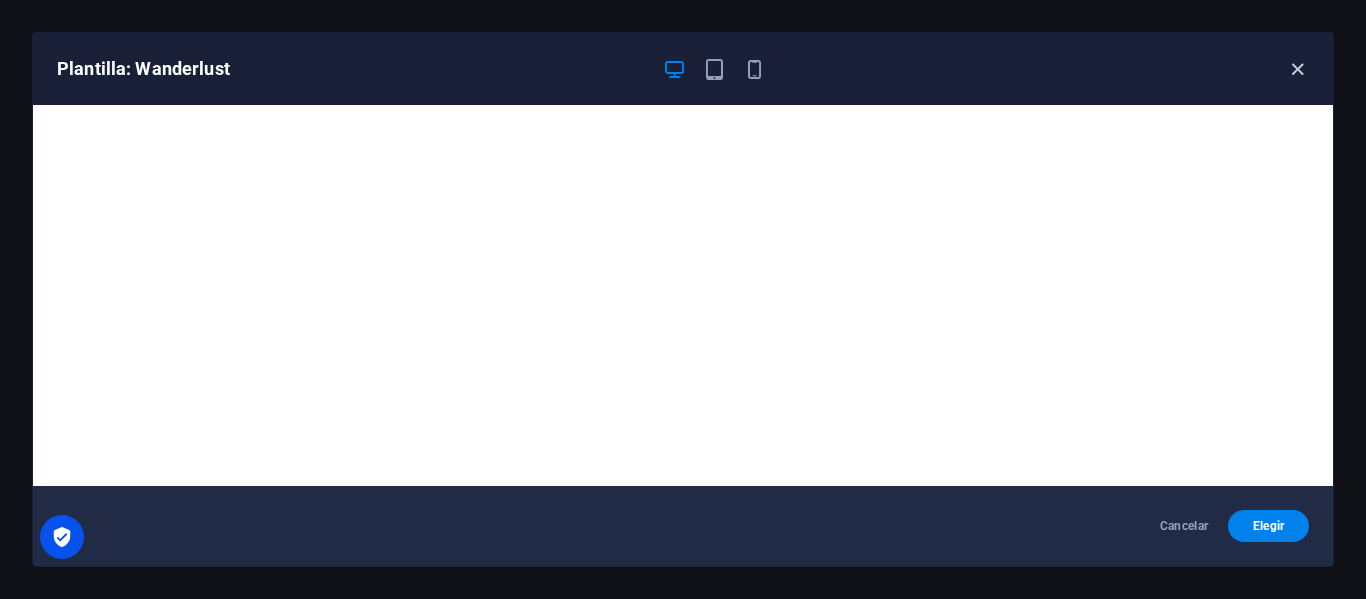 click at bounding box center [1297, 69] 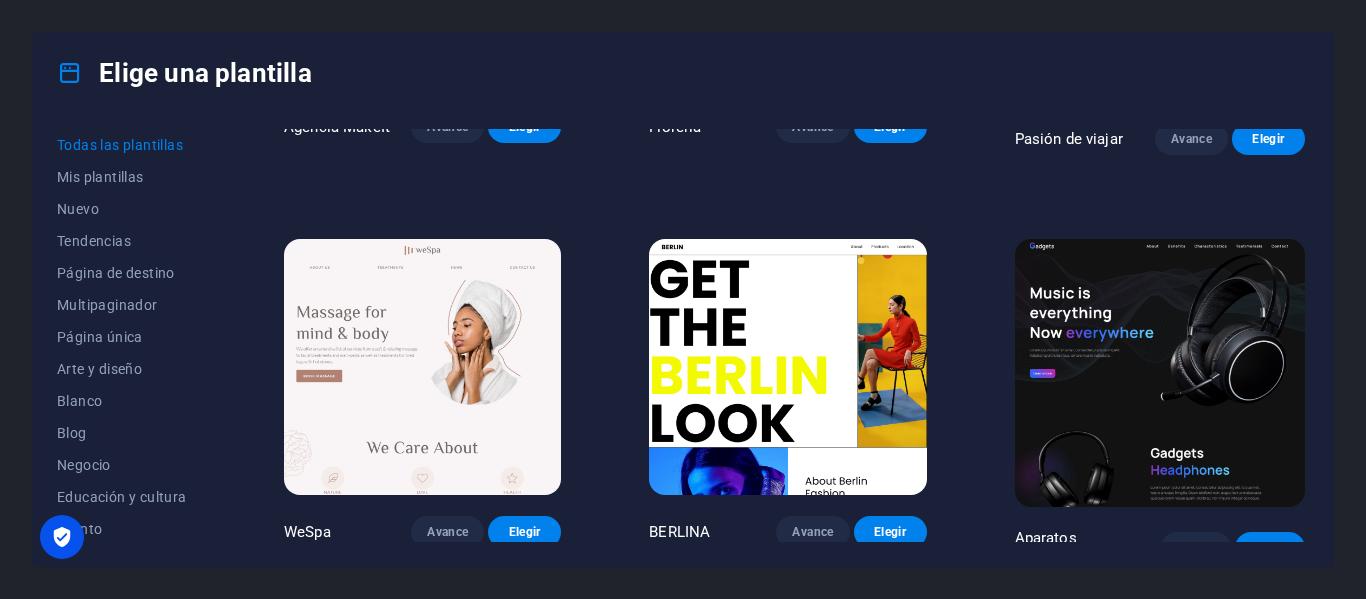 scroll, scrollTop: 4700, scrollLeft: 0, axis: vertical 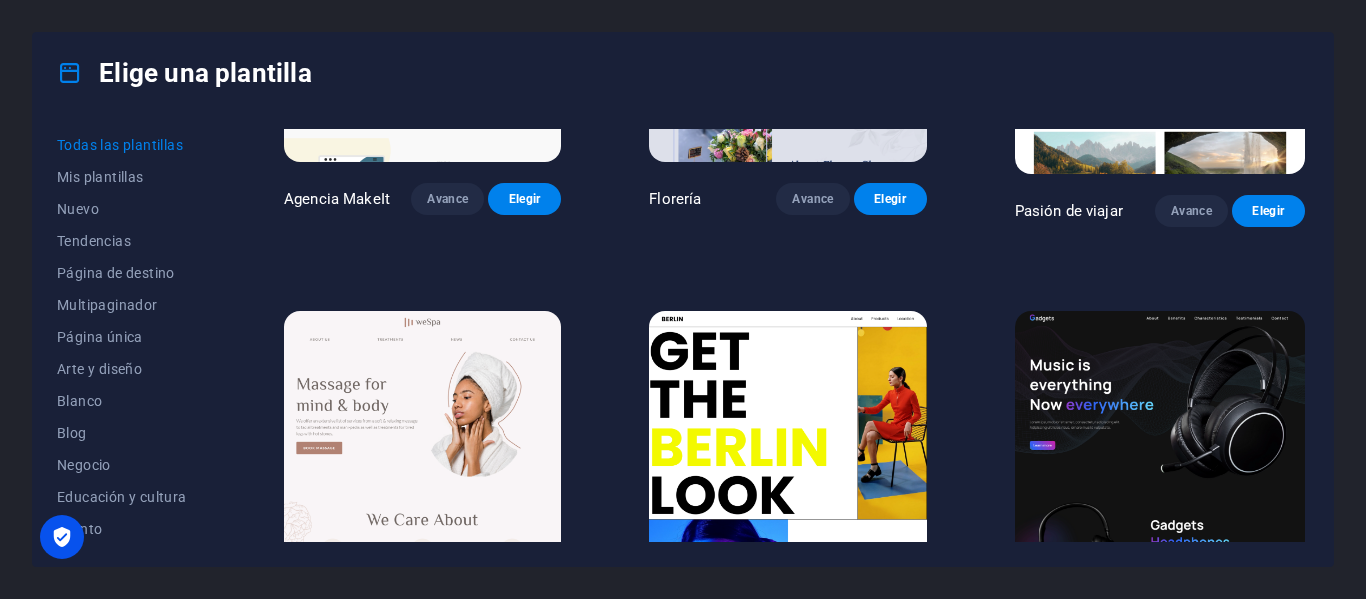 click on "Avance" at bounding box center (1195, 620) 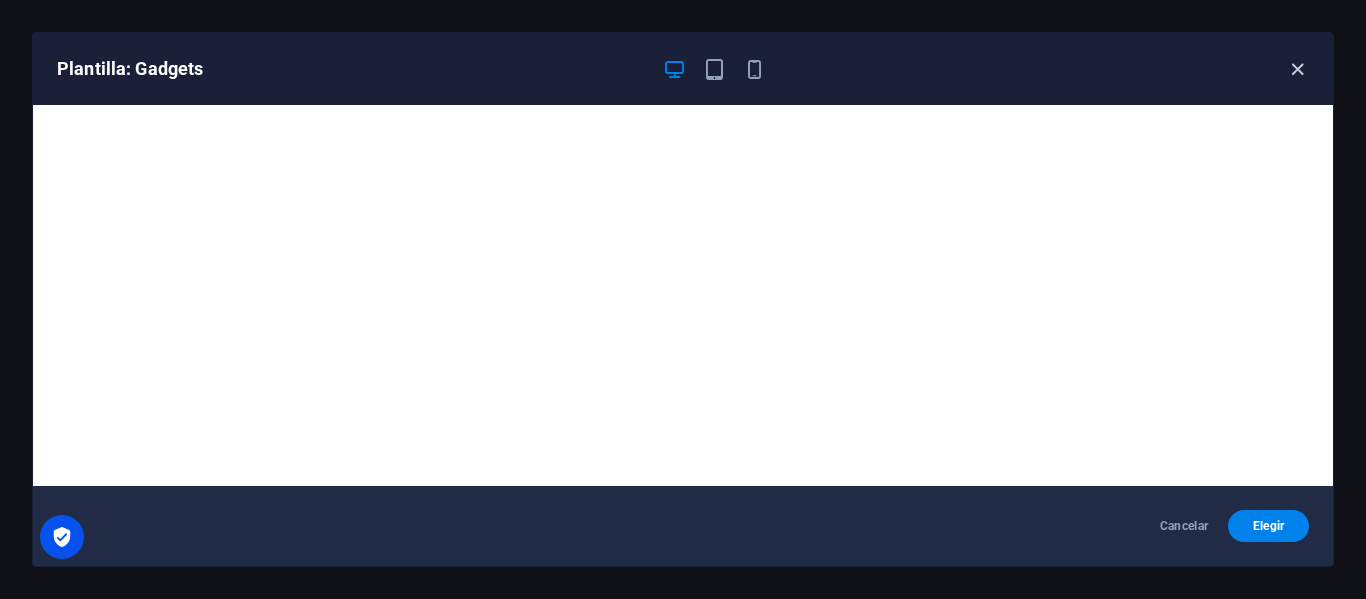 click at bounding box center [1297, 69] 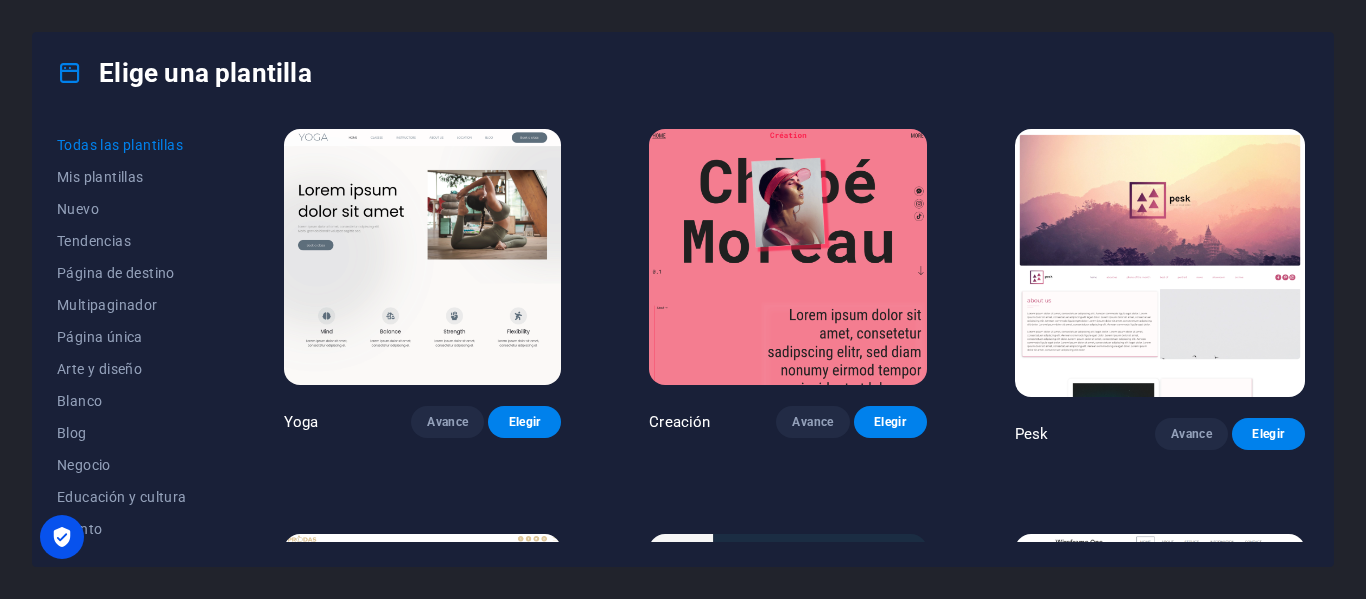 scroll, scrollTop: 7000, scrollLeft: 0, axis: vertical 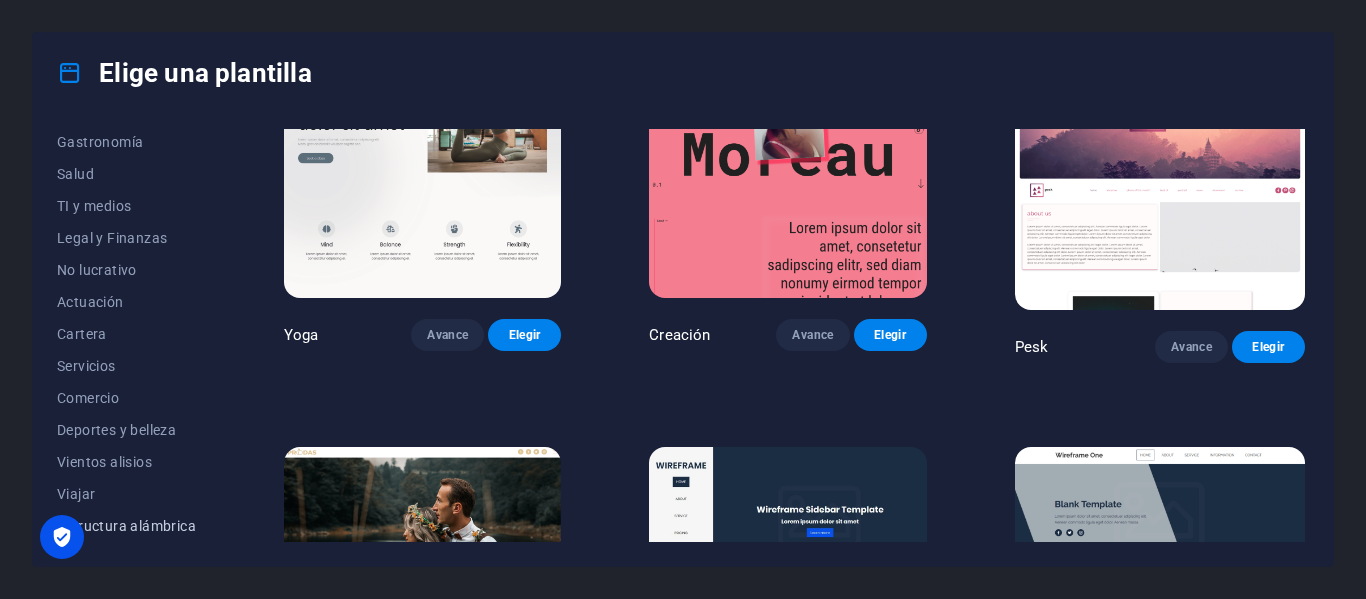click on "Estructura alámbrica" at bounding box center (126, 526) 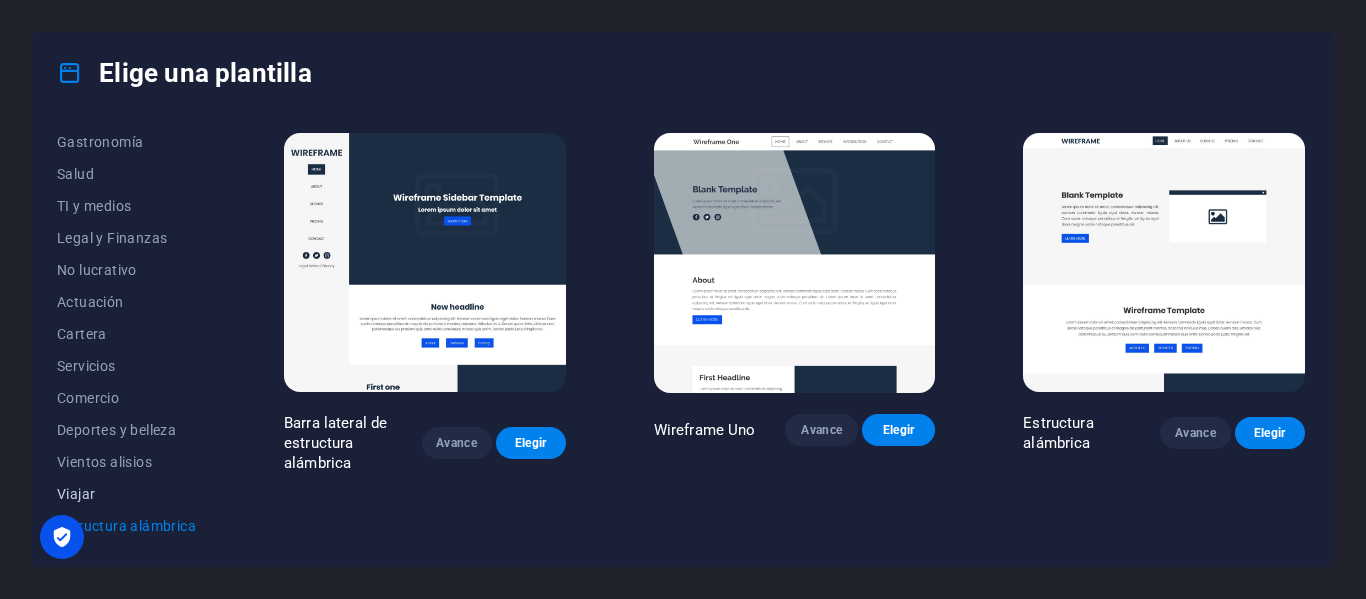 click on "Viajar" at bounding box center [76, 494] 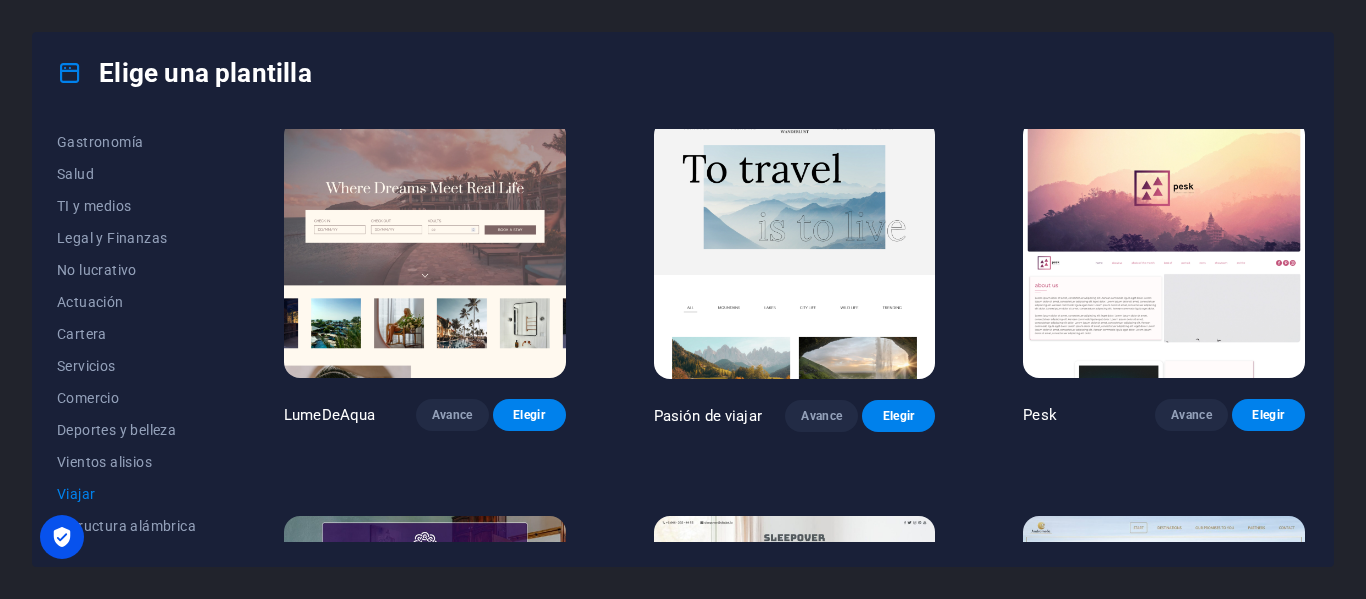 scroll, scrollTop: 0, scrollLeft: 0, axis: both 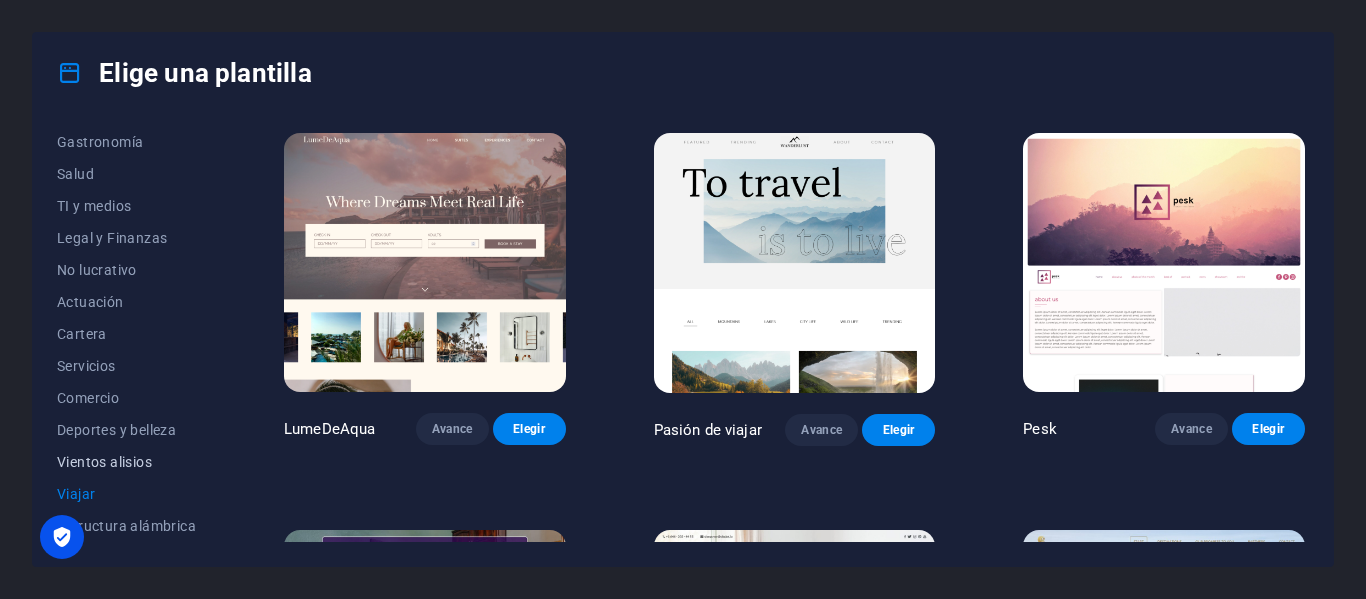 click on "Vientos alisios" at bounding box center (104, 462) 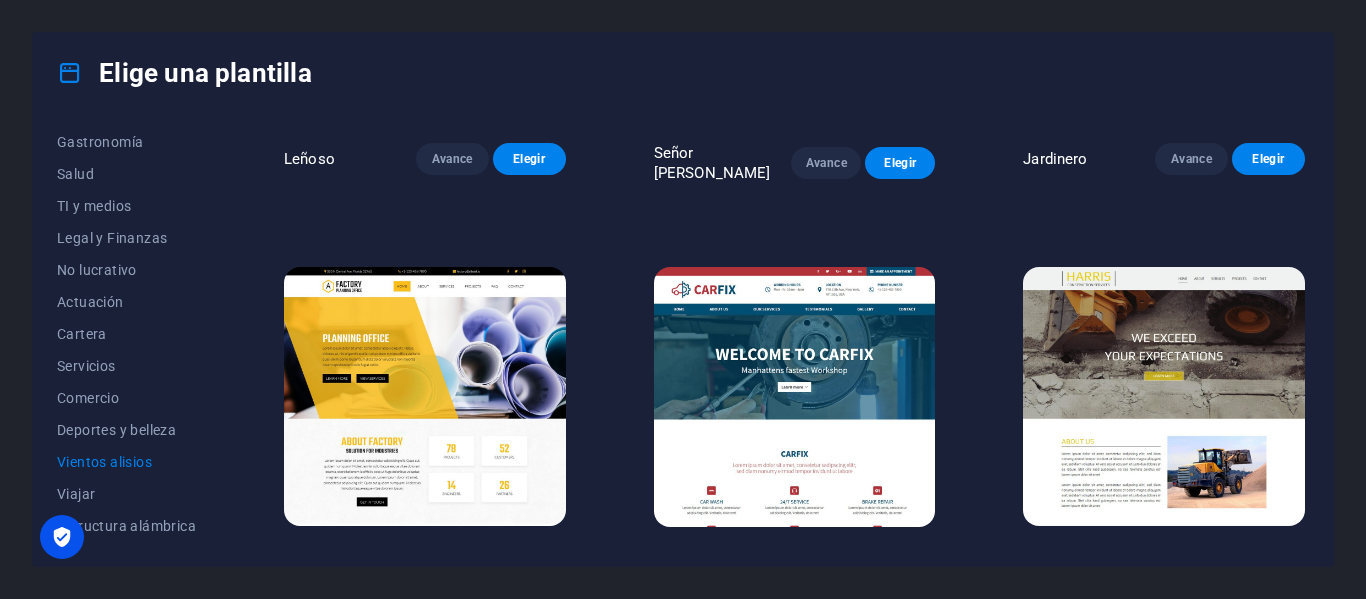 scroll, scrollTop: 699, scrollLeft: 0, axis: vertical 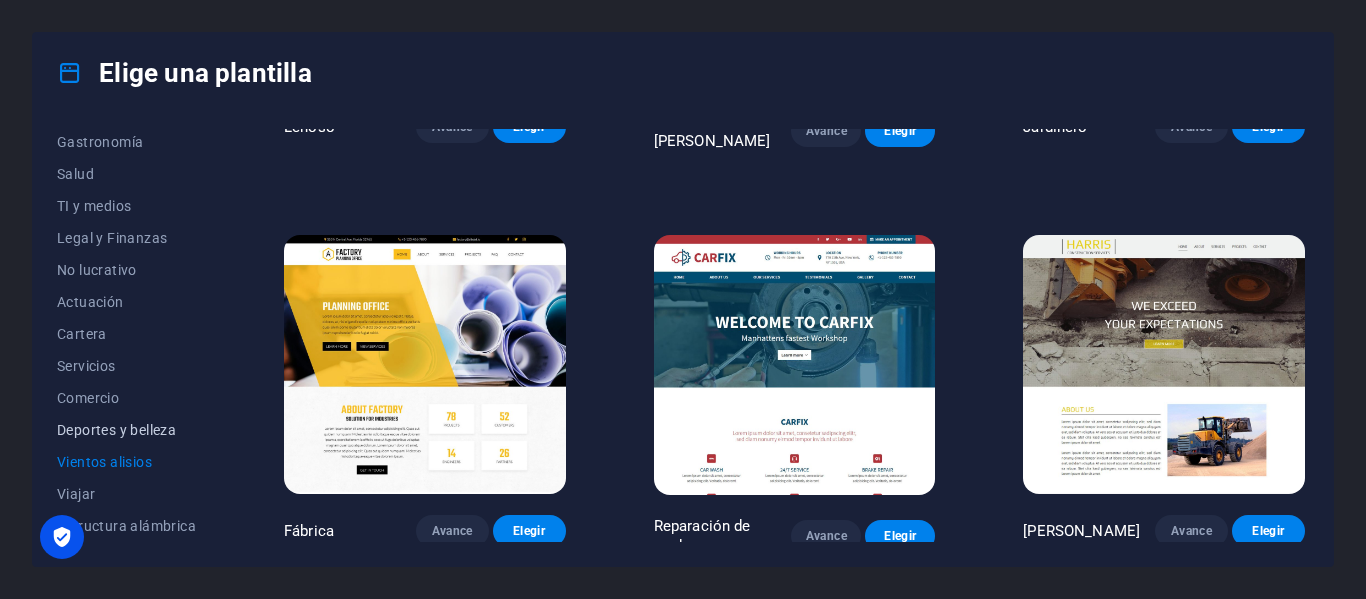 click on "Deportes y belleza" at bounding box center (116, 430) 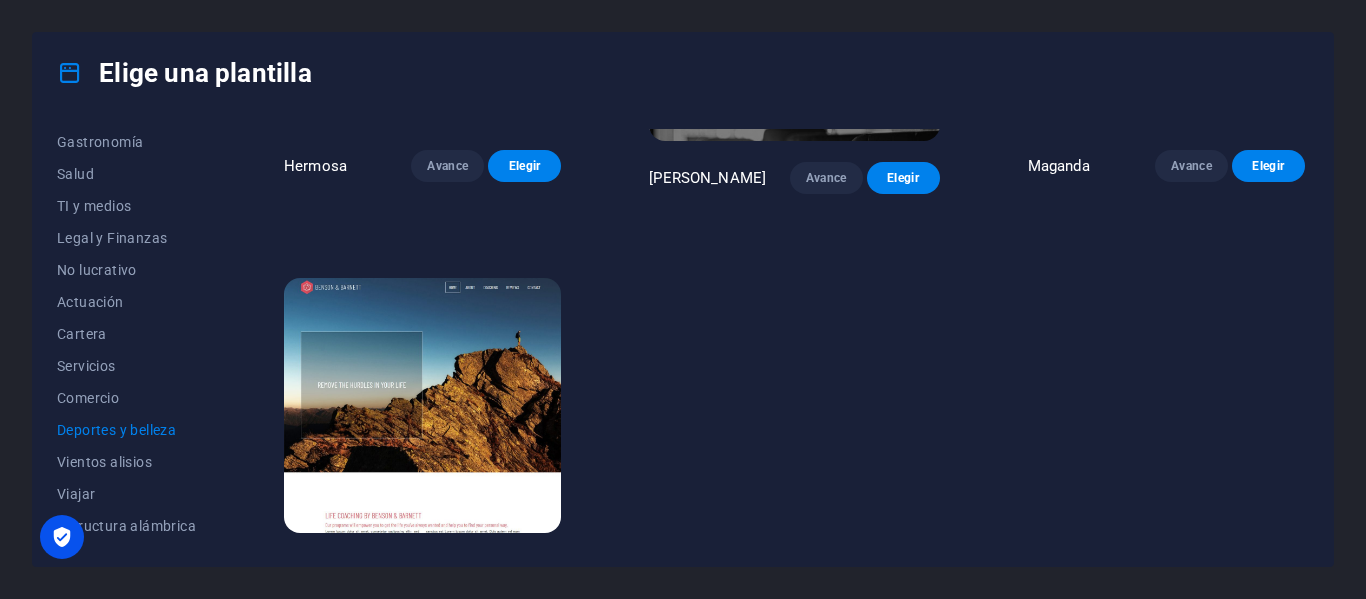 scroll, scrollTop: 1890, scrollLeft: 0, axis: vertical 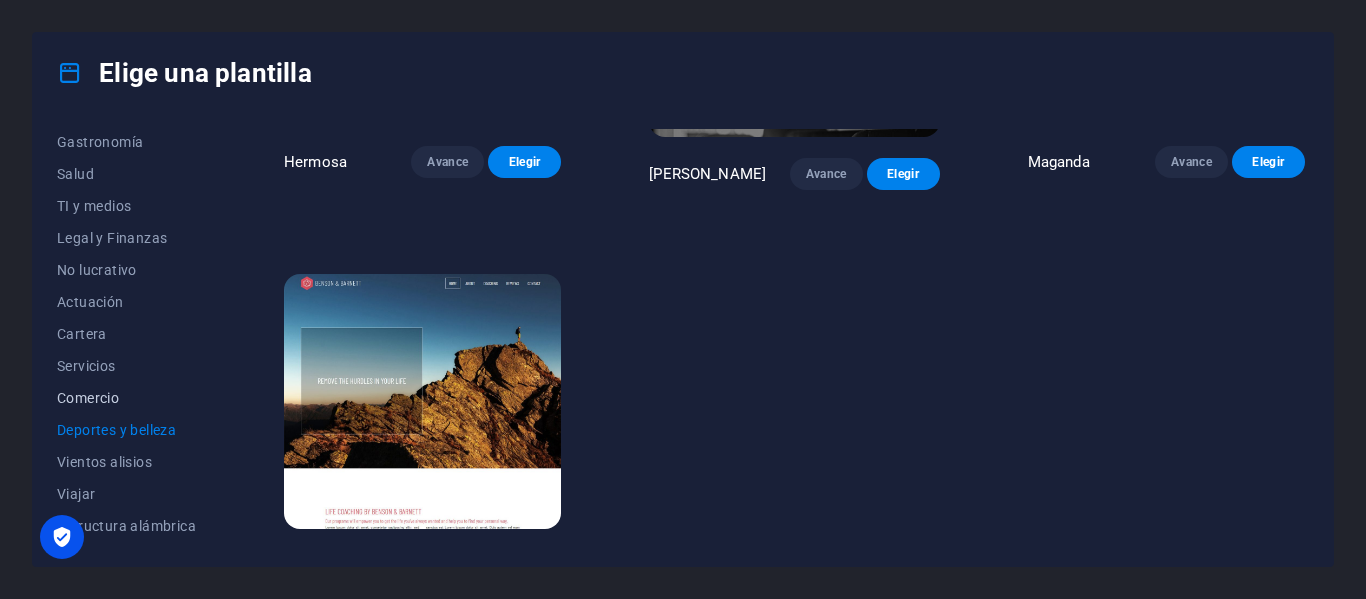 click on "Comercio" at bounding box center (88, 398) 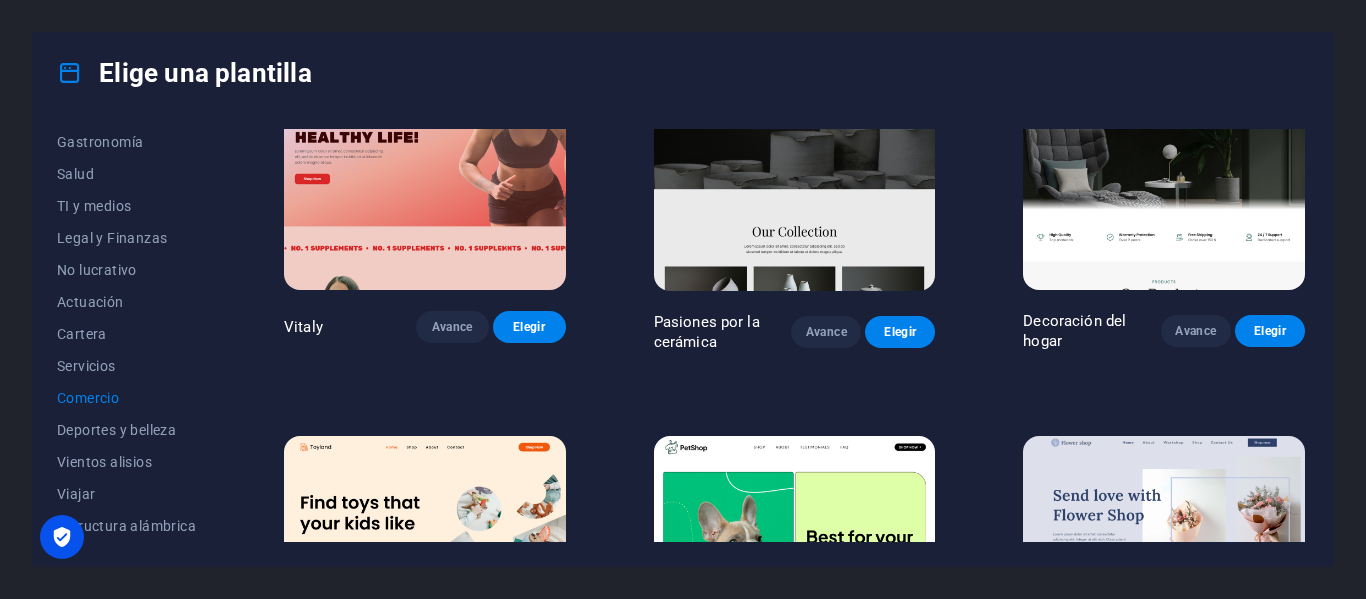 scroll, scrollTop: 100, scrollLeft: 0, axis: vertical 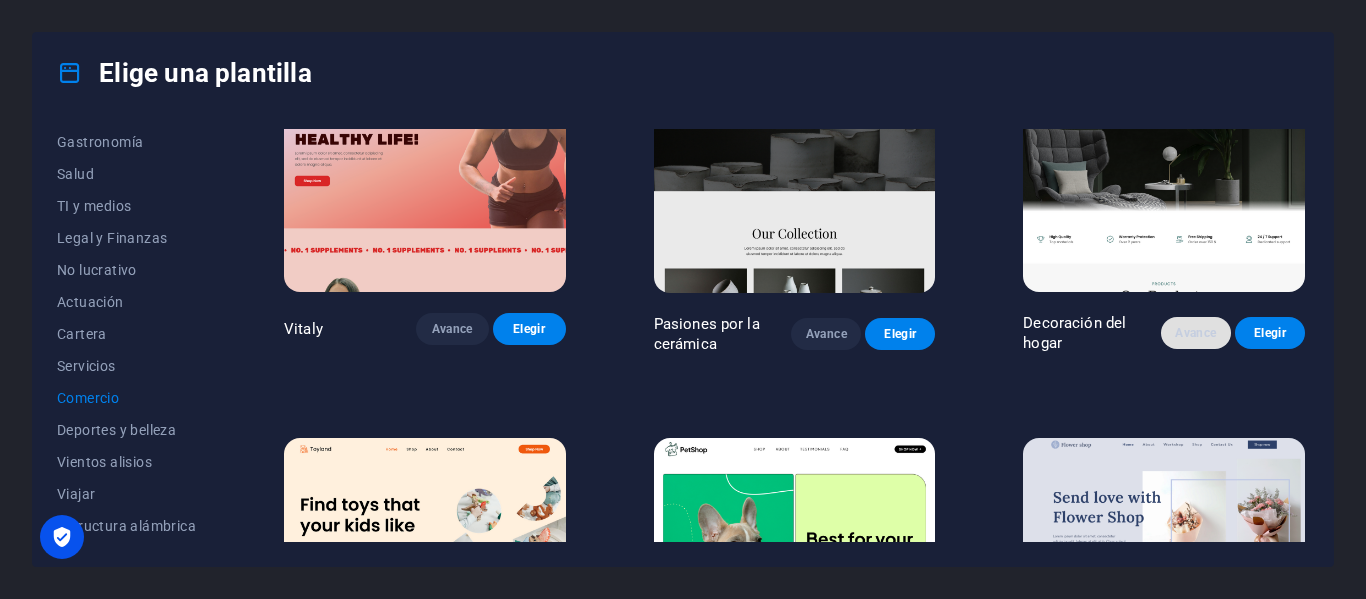 click on "Avance" at bounding box center [1195, 333] 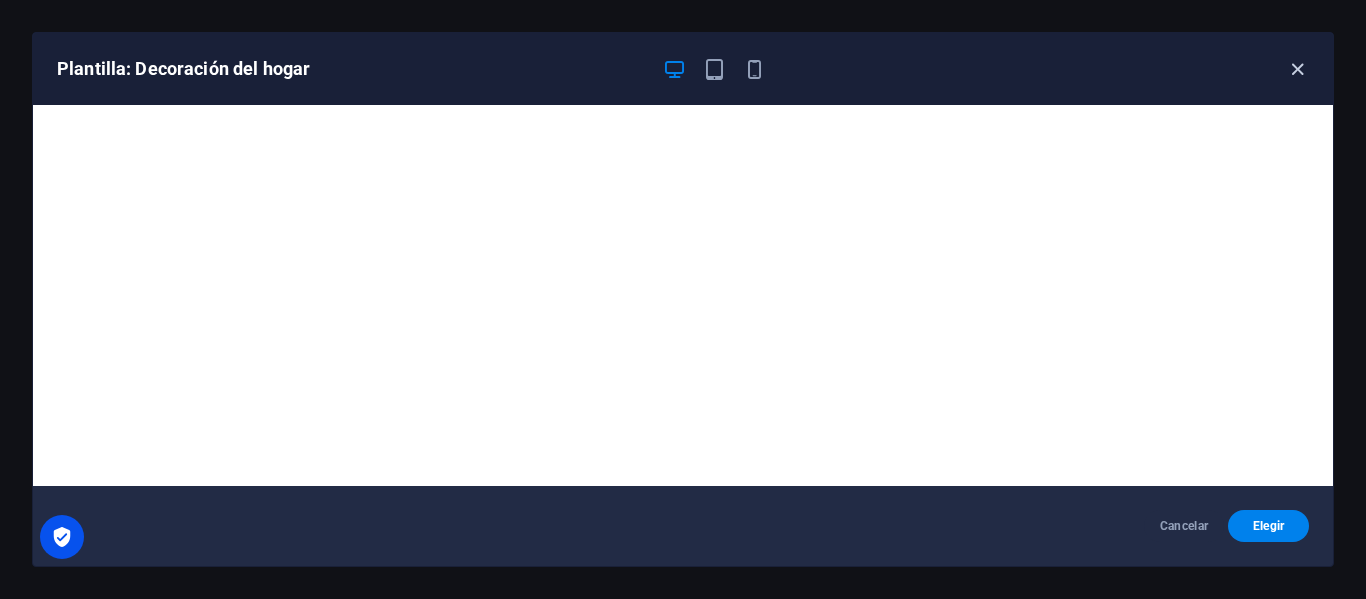 click at bounding box center [1297, 69] 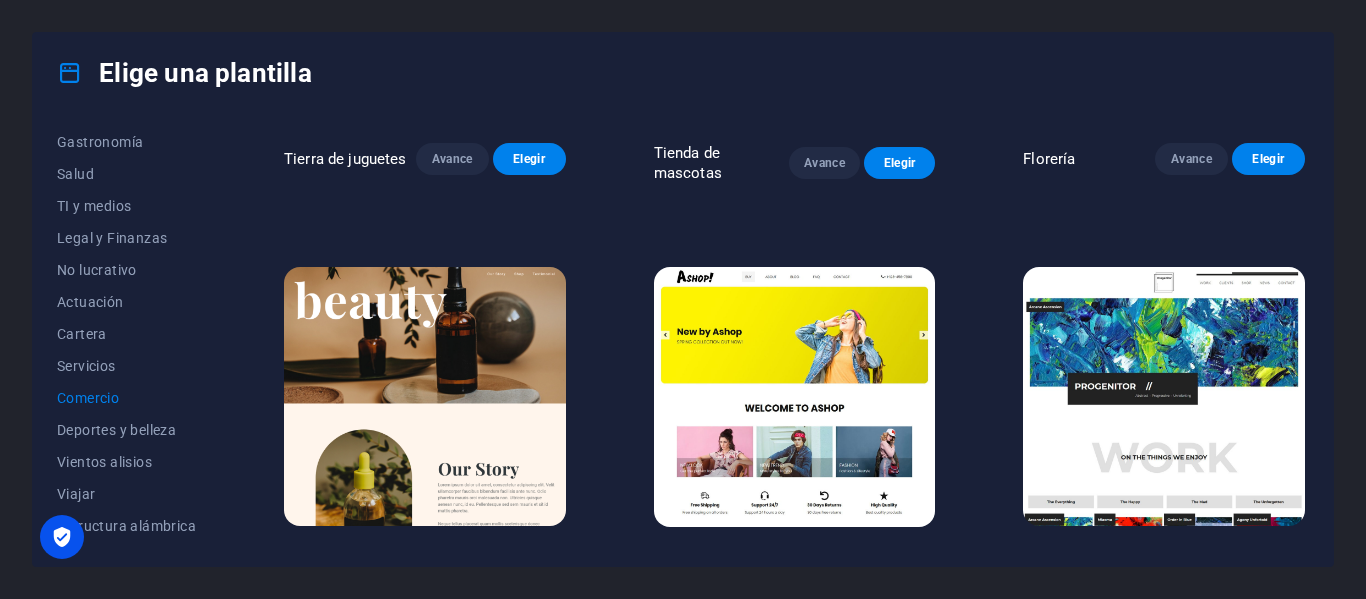 scroll, scrollTop: 700, scrollLeft: 0, axis: vertical 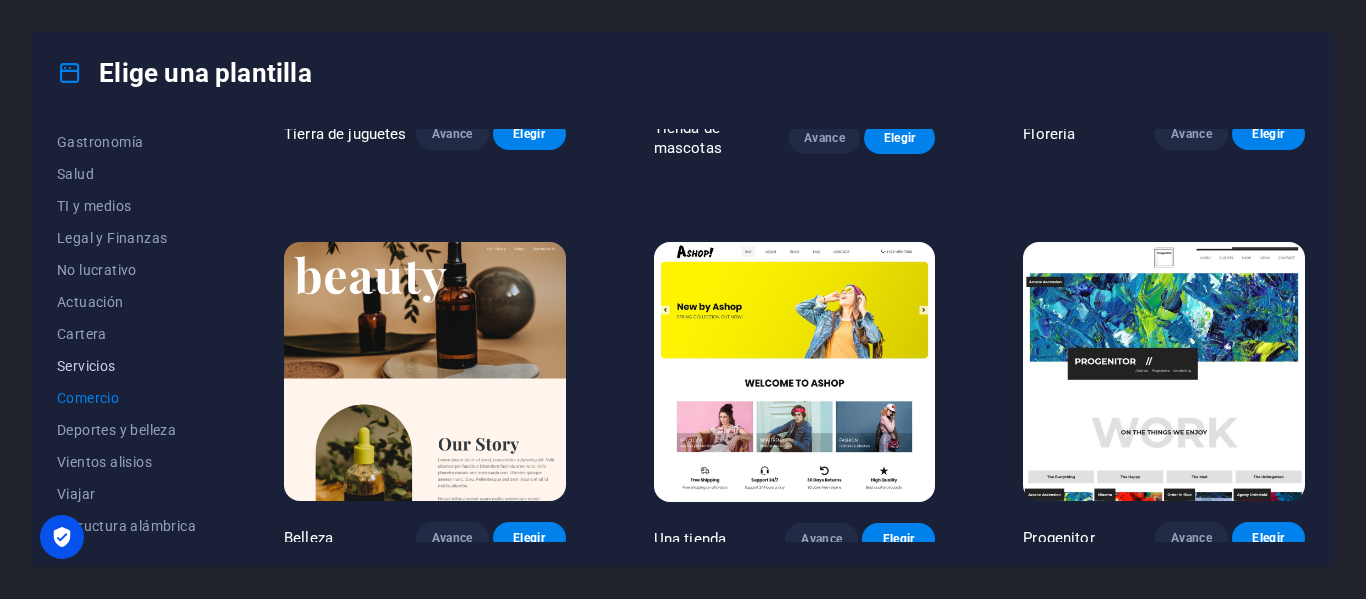 click on "Servicios" at bounding box center [86, 366] 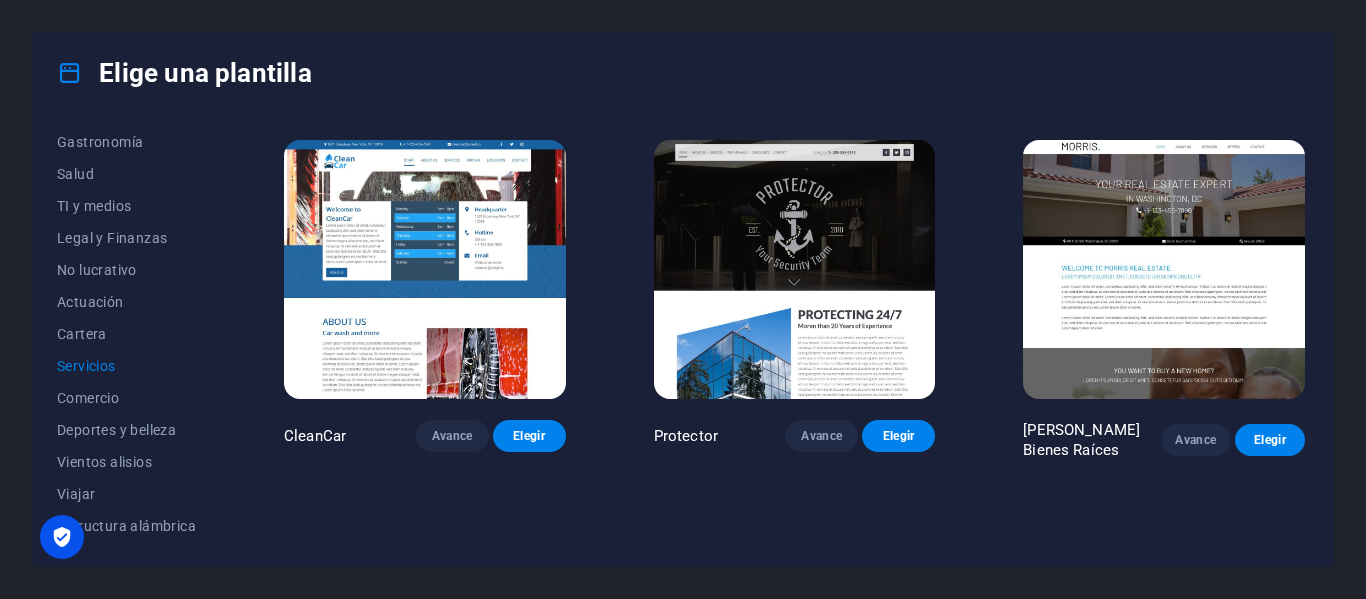scroll, scrollTop: 1200, scrollLeft: 0, axis: vertical 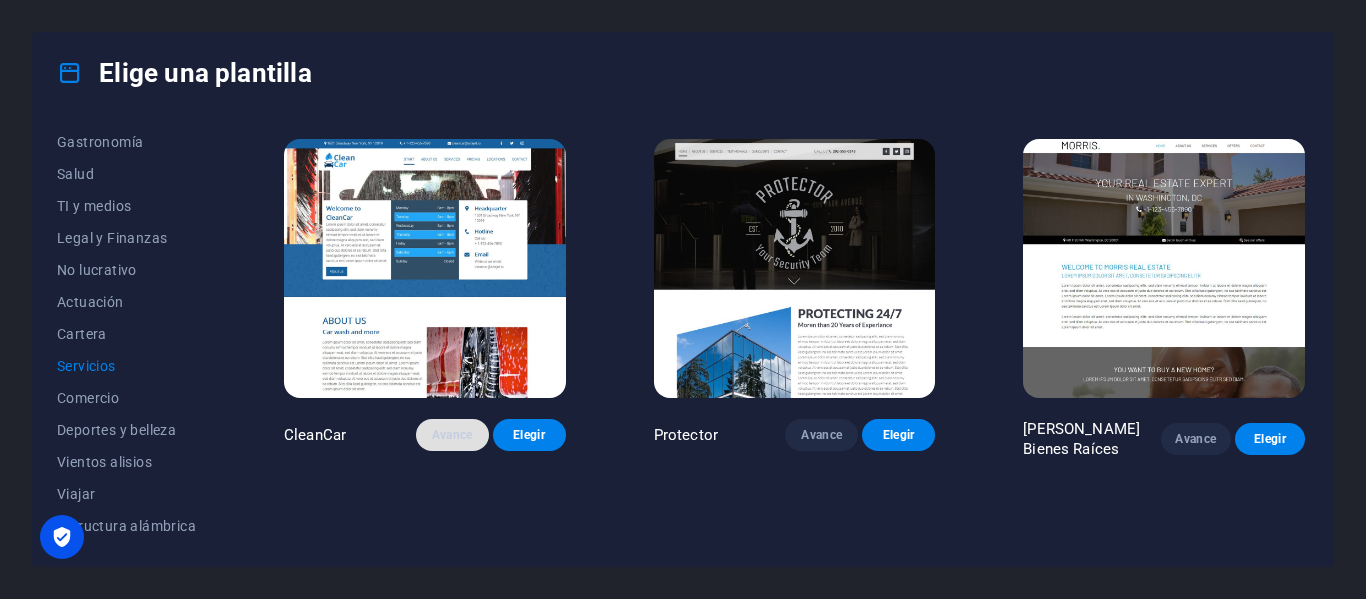 click on "Avance" at bounding box center (452, 435) 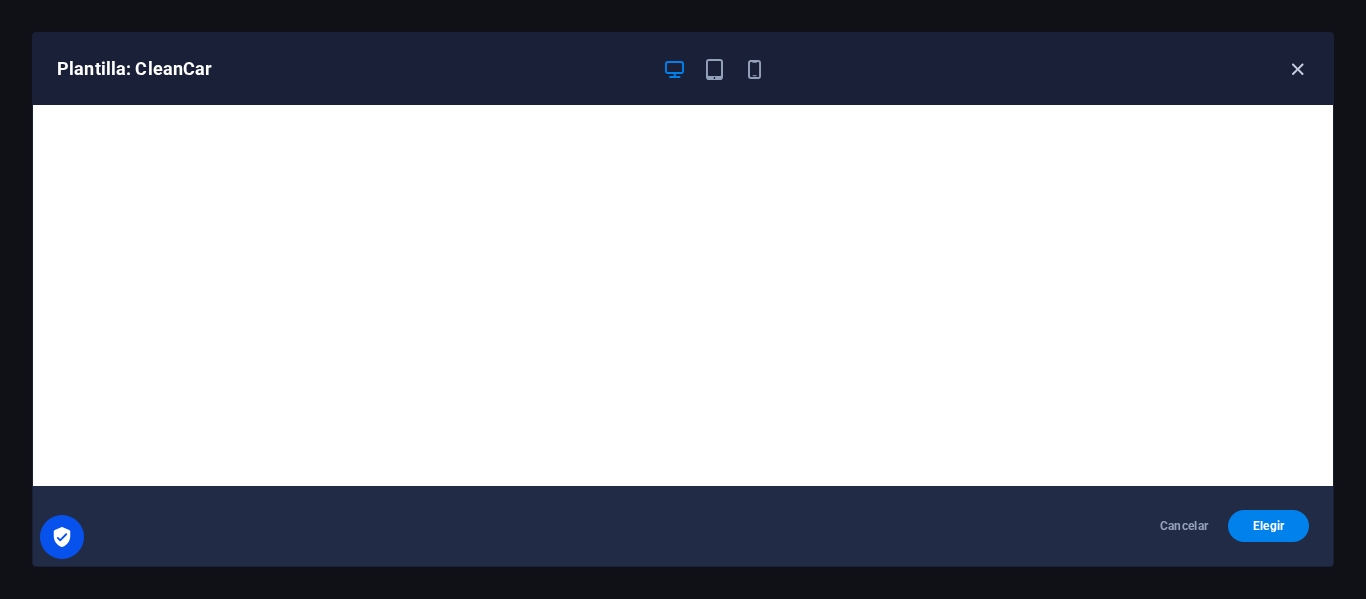 click at bounding box center (1297, 69) 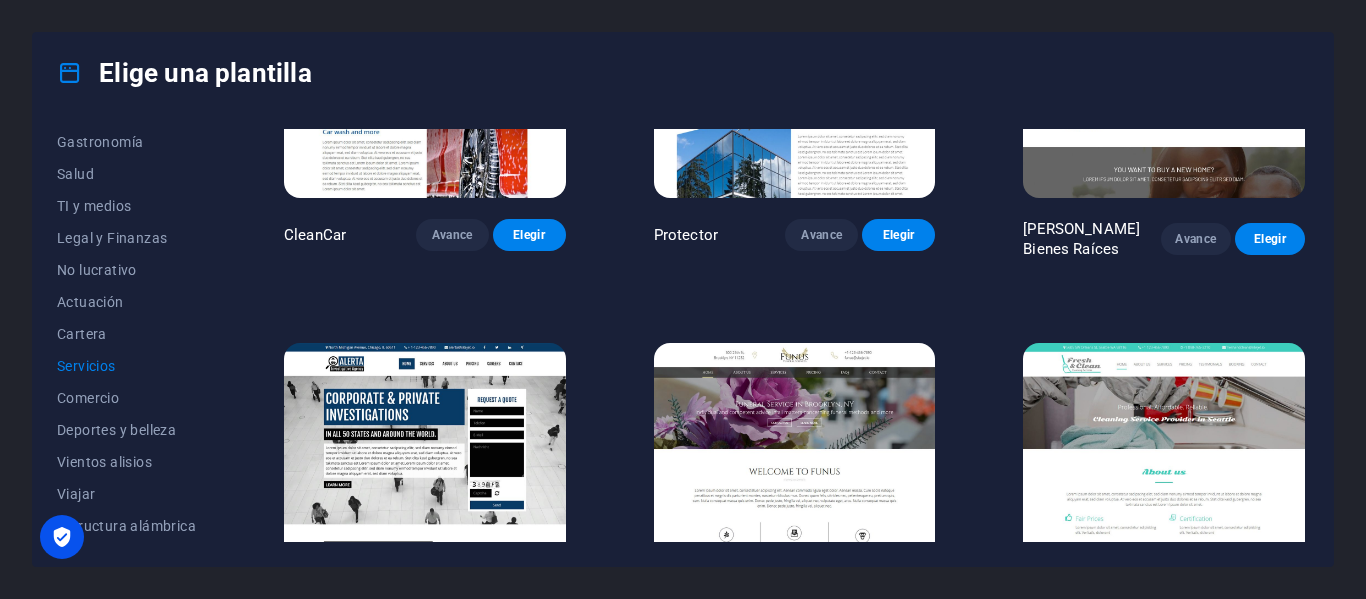 scroll, scrollTop: 1500, scrollLeft: 0, axis: vertical 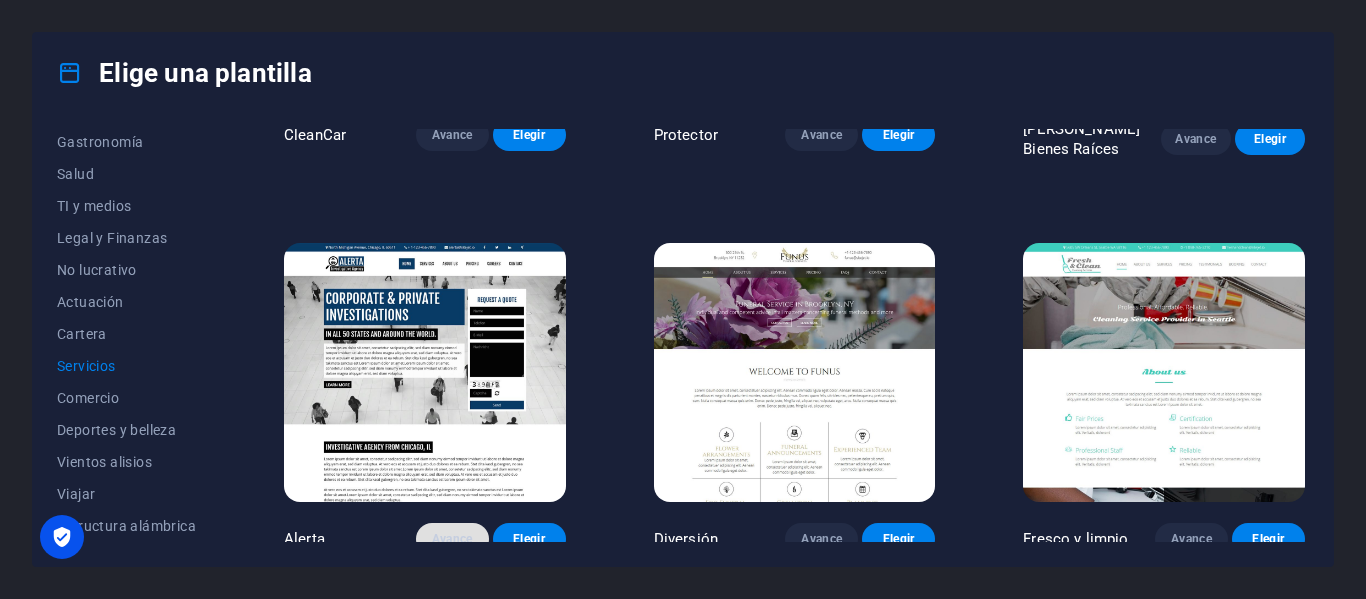 click on "Avance" at bounding box center (452, 539) 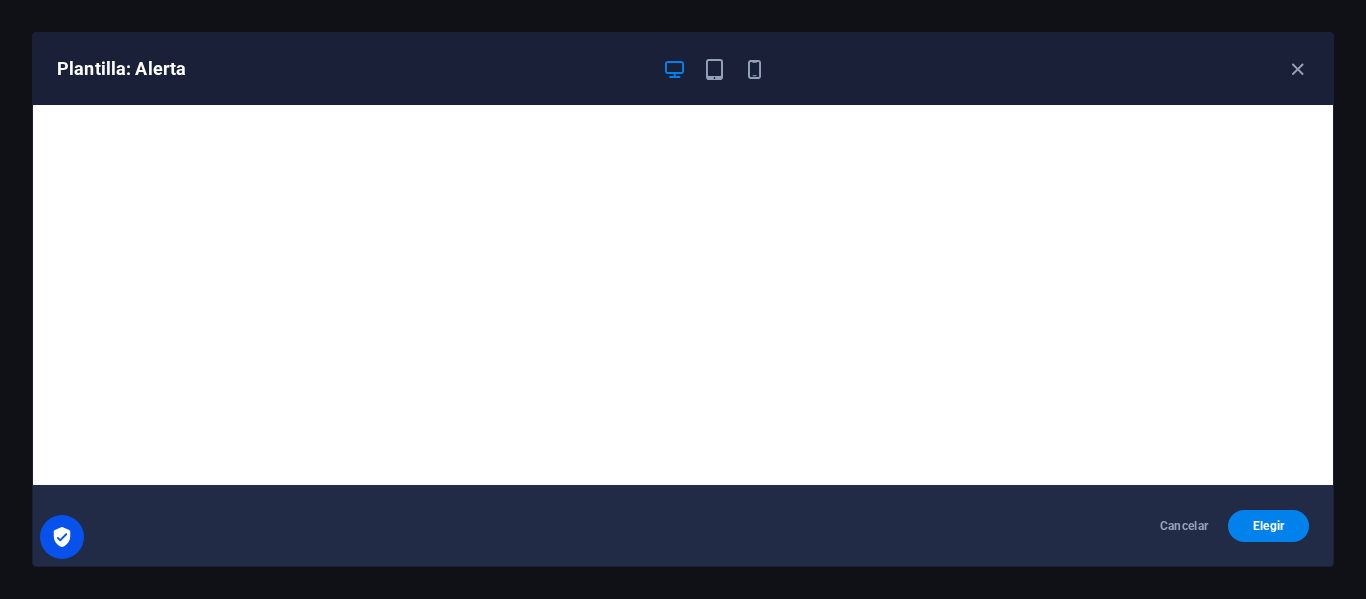 scroll, scrollTop: 0, scrollLeft: 0, axis: both 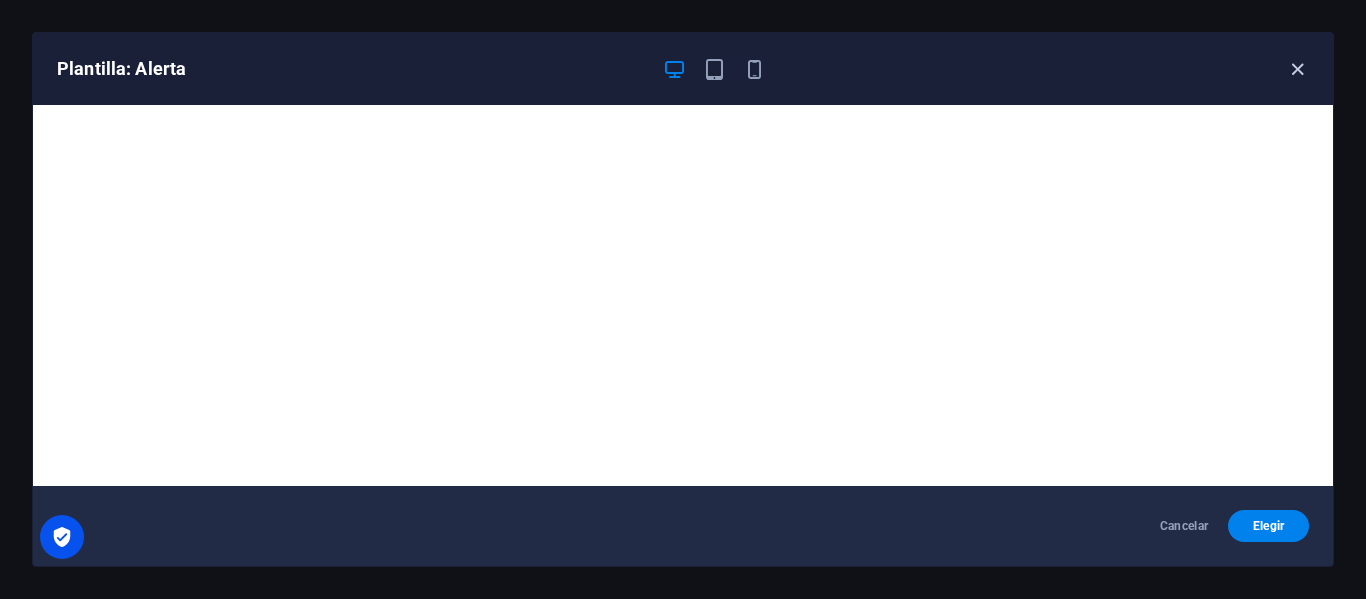 click at bounding box center (1297, 69) 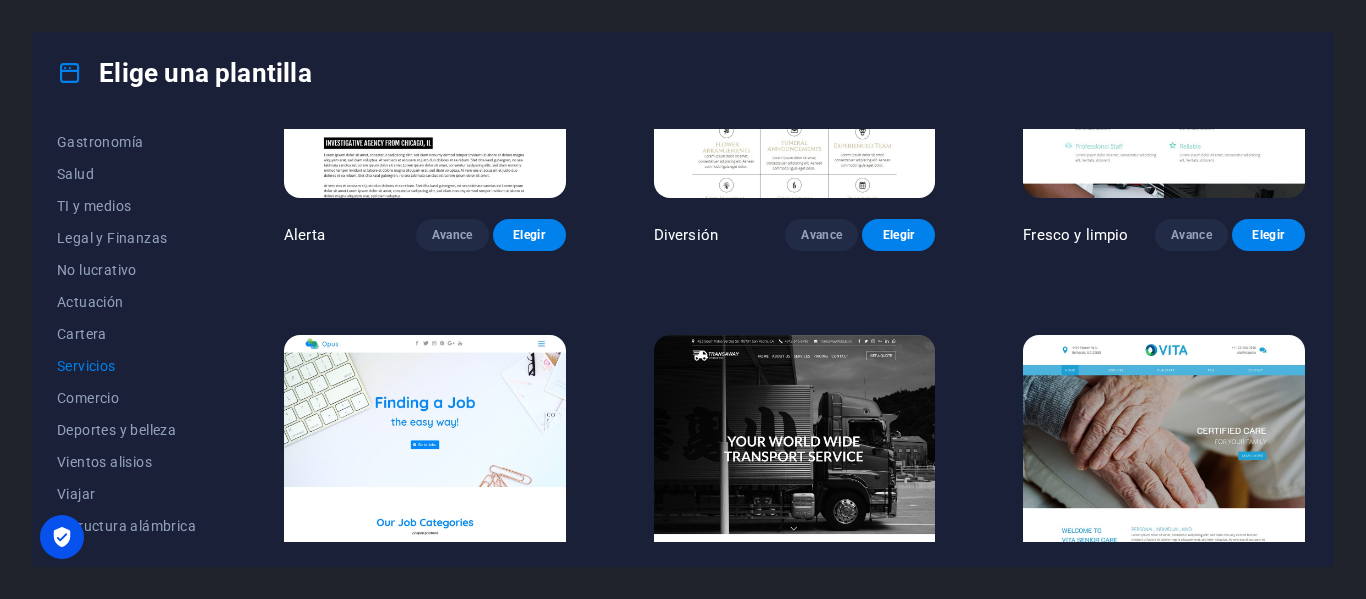 scroll, scrollTop: 1904, scrollLeft: 0, axis: vertical 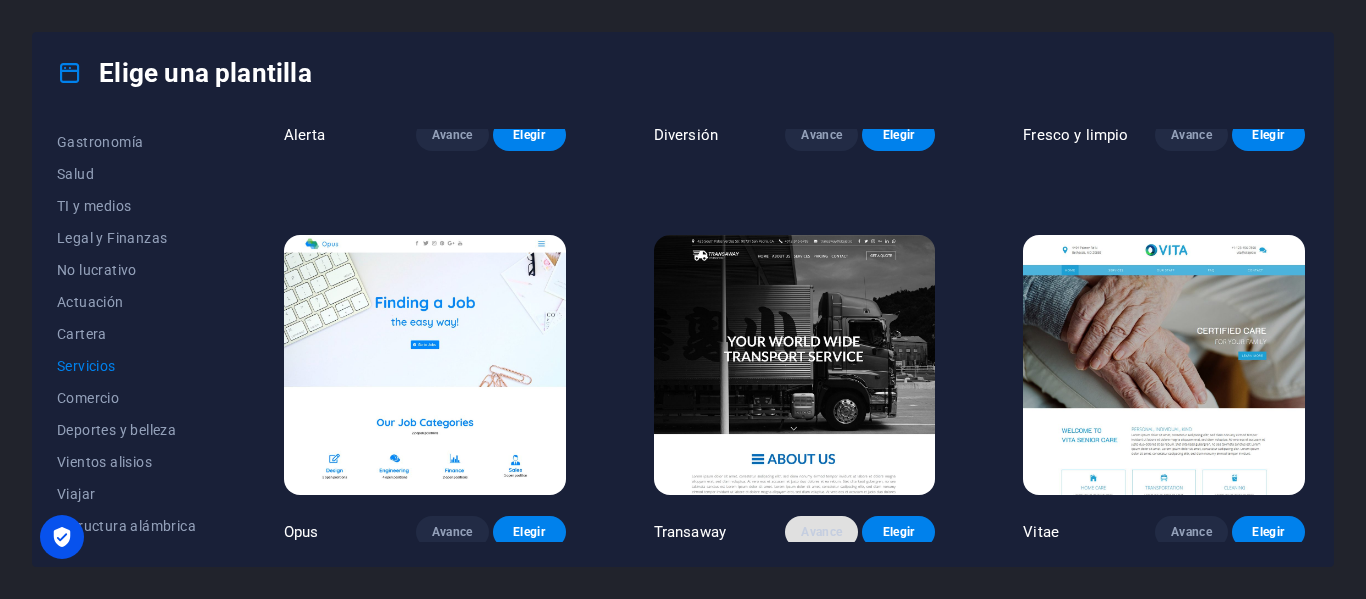 click on "Avance" at bounding box center (821, 532) 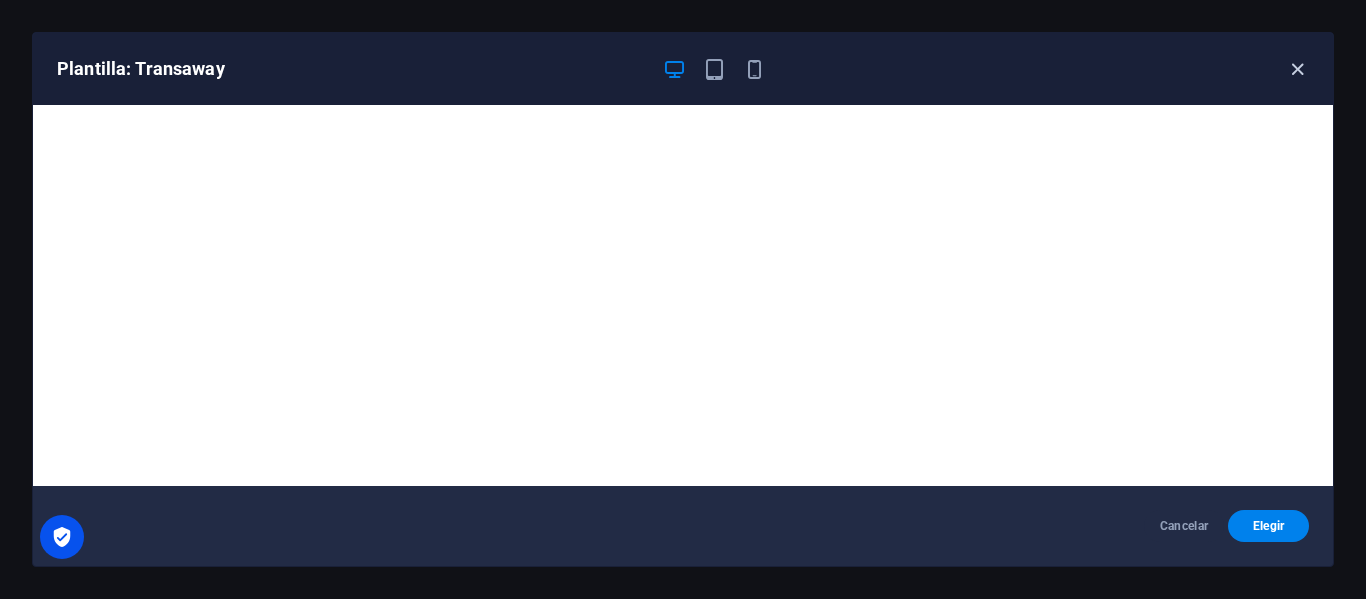 click at bounding box center [1297, 69] 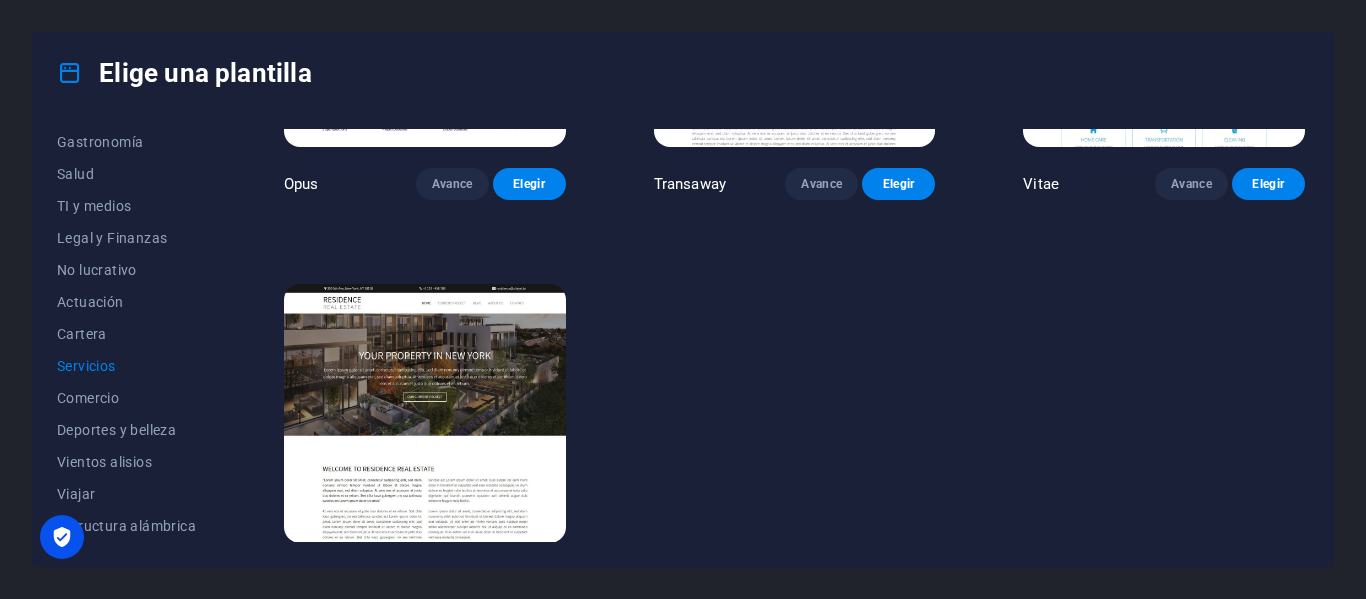 scroll, scrollTop: 2293, scrollLeft: 0, axis: vertical 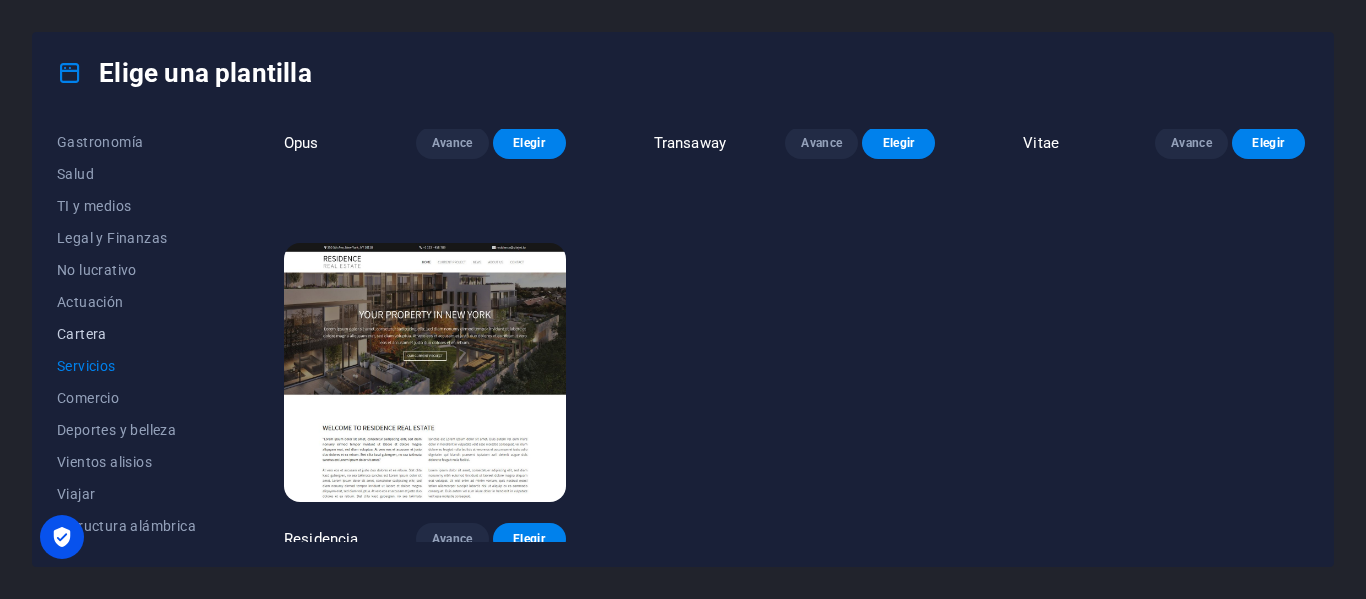 click on "Cartera" at bounding box center [82, 334] 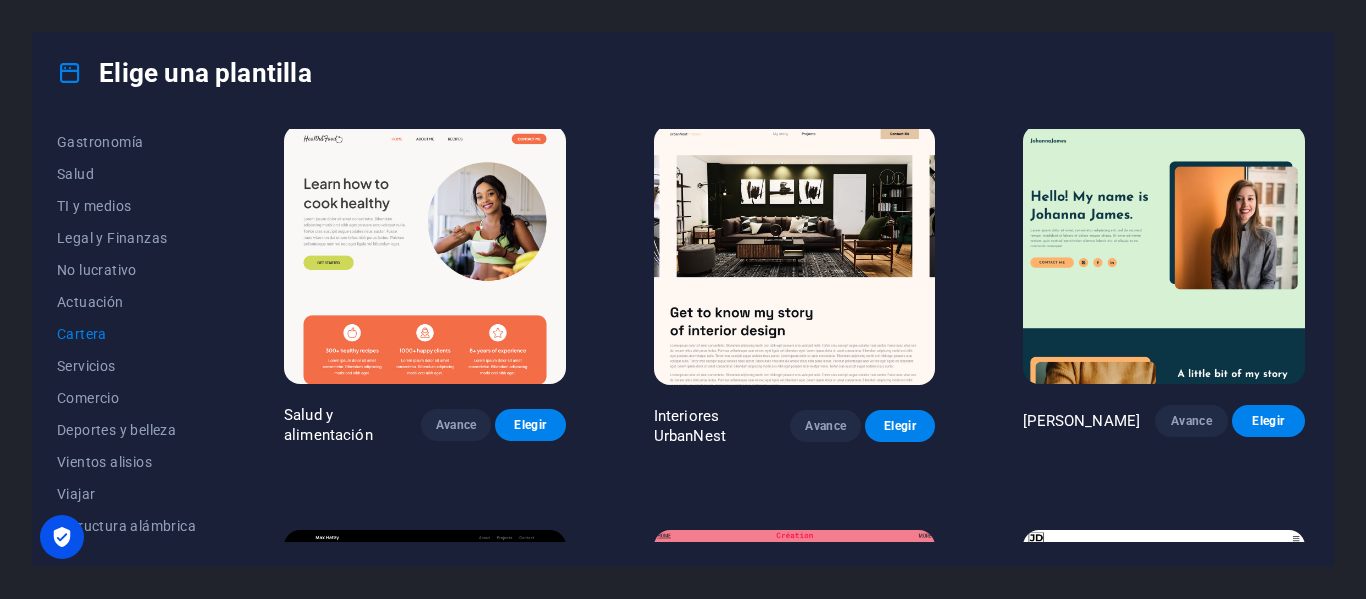 scroll, scrollTop: 0, scrollLeft: 0, axis: both 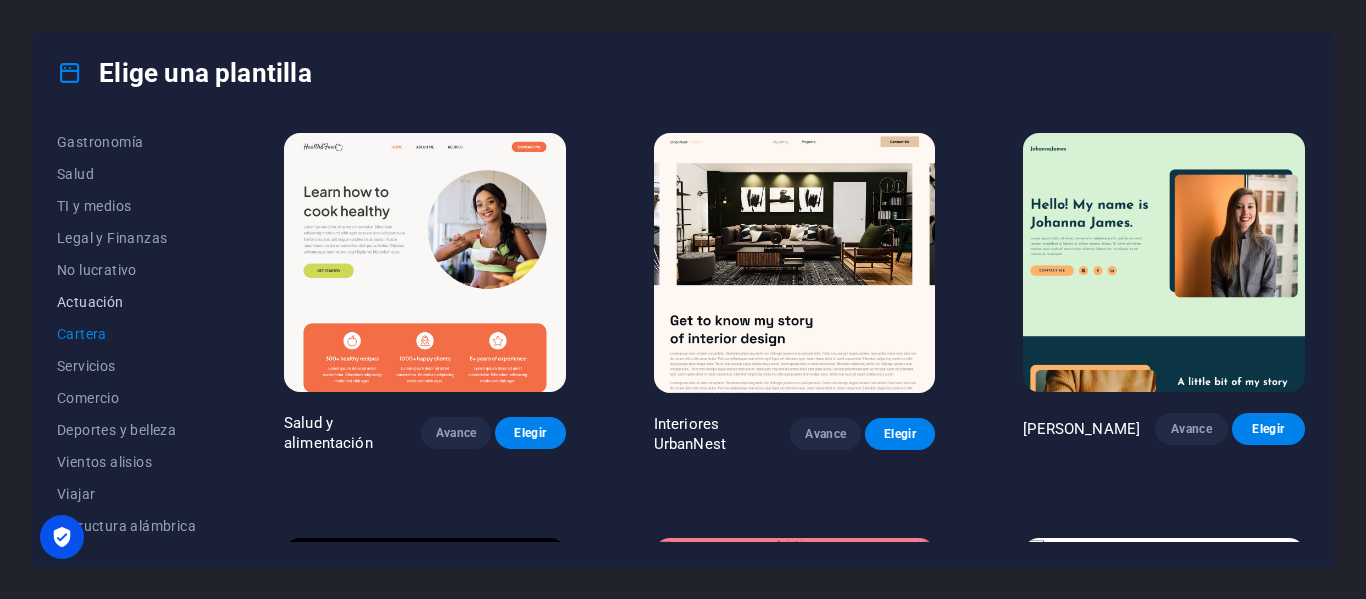click on "Actuación" at bounding box center (90, 302) 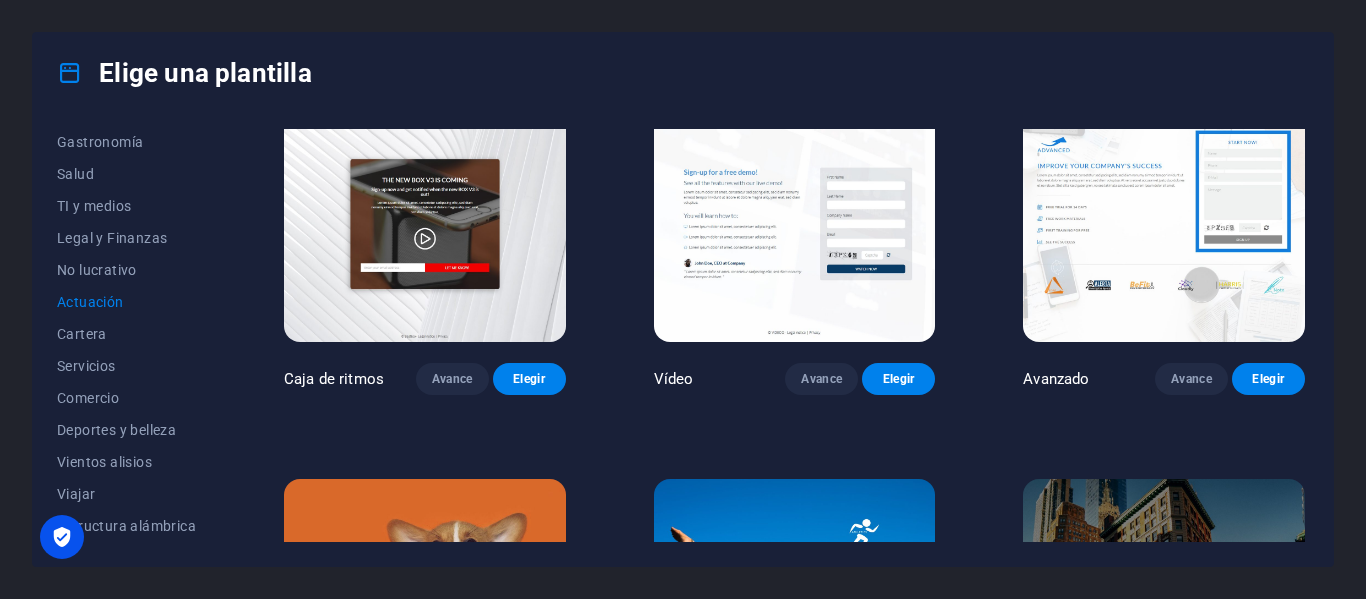 scroll, scrollTop: 400, scrollLeft: 0, axis: vertical 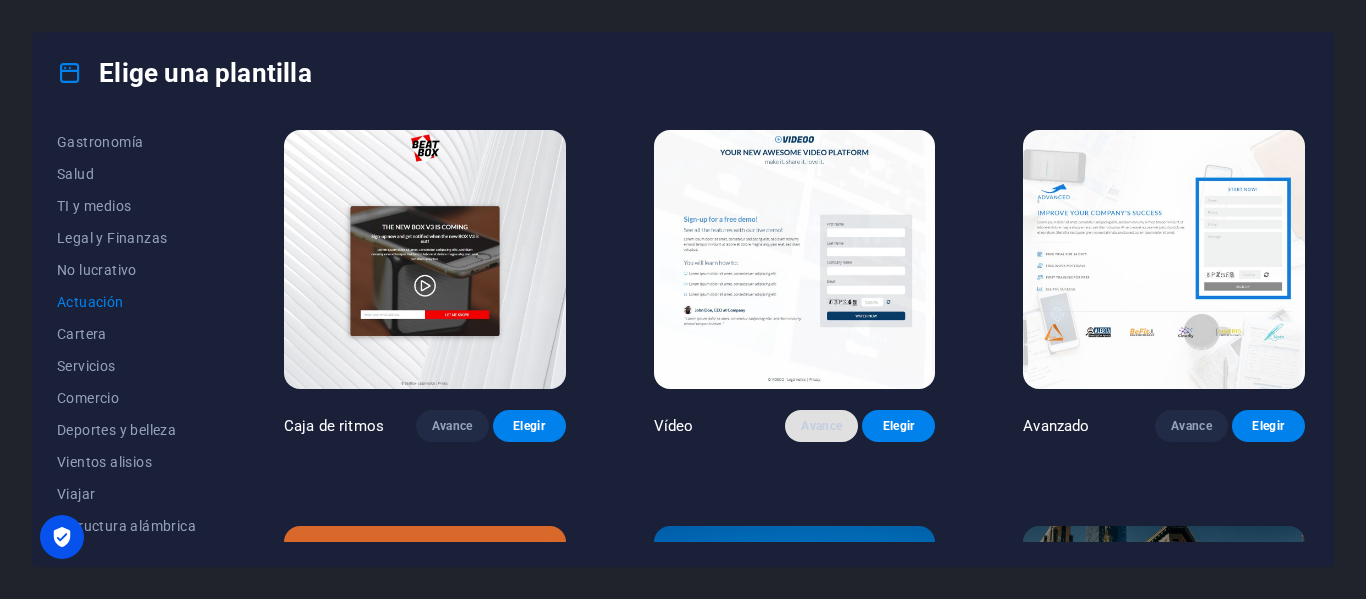 click on "Avance" at bounding box center (821, 426) 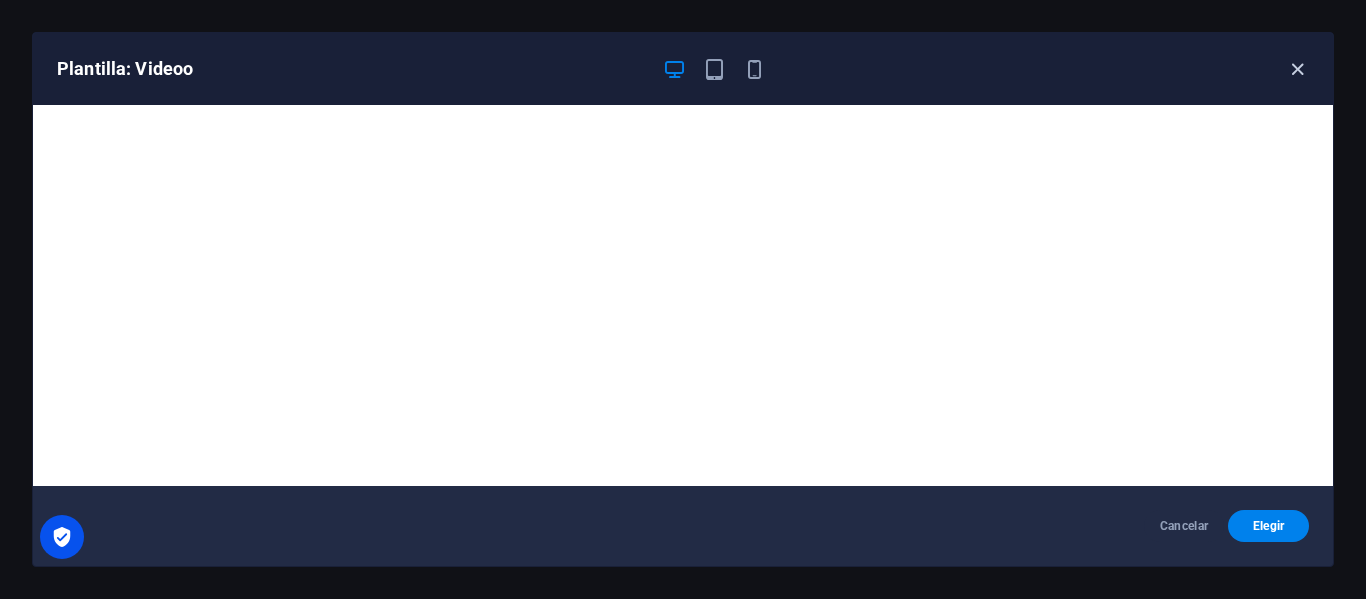 click at bounding box center (1297, 69) 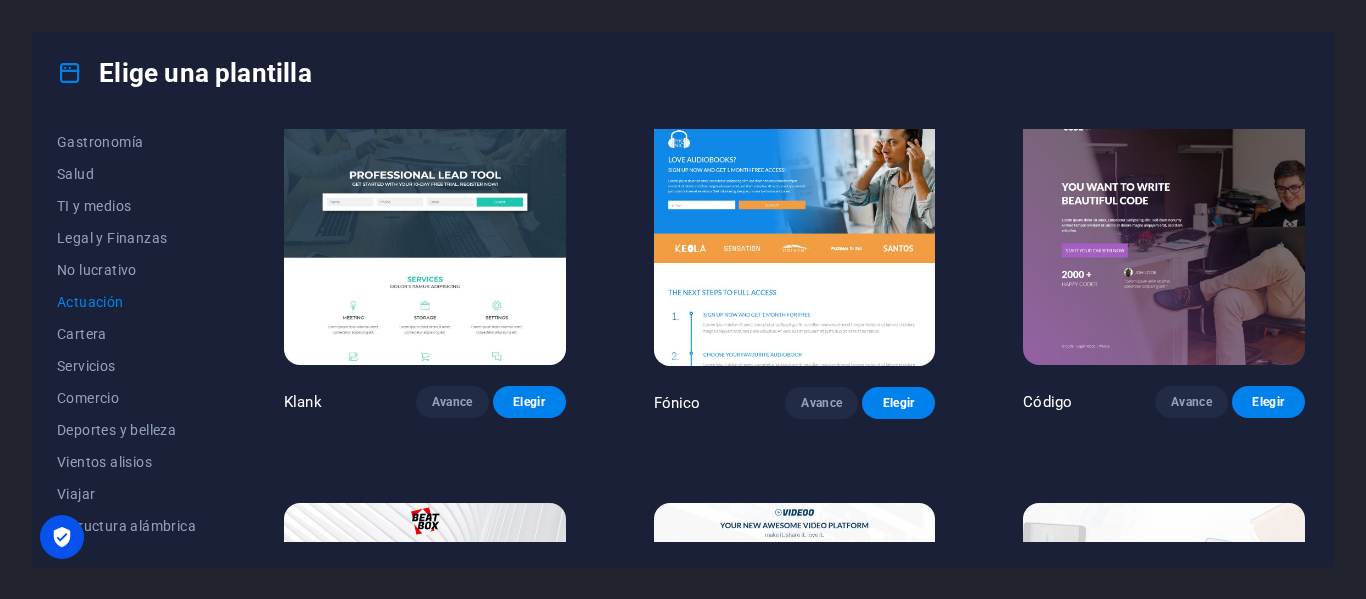 scroll, scrollTop: 0, scrollLeft: 0, axis: both 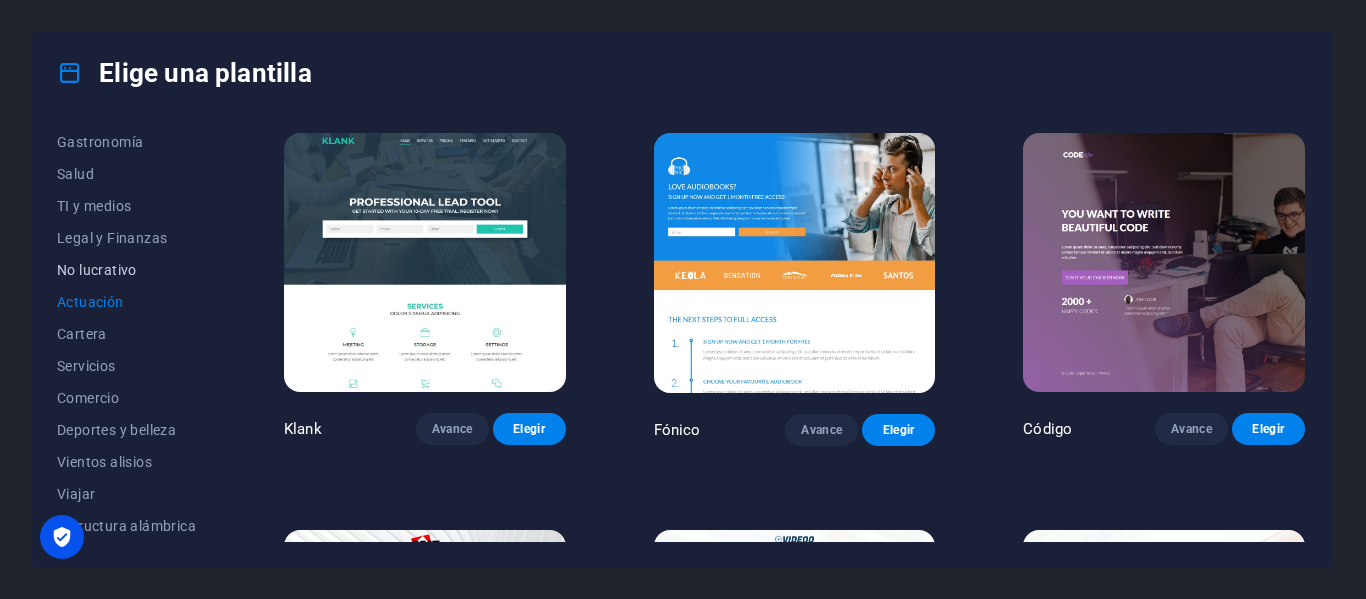 click on "No lucrativo" at bounding box center [97, 270] 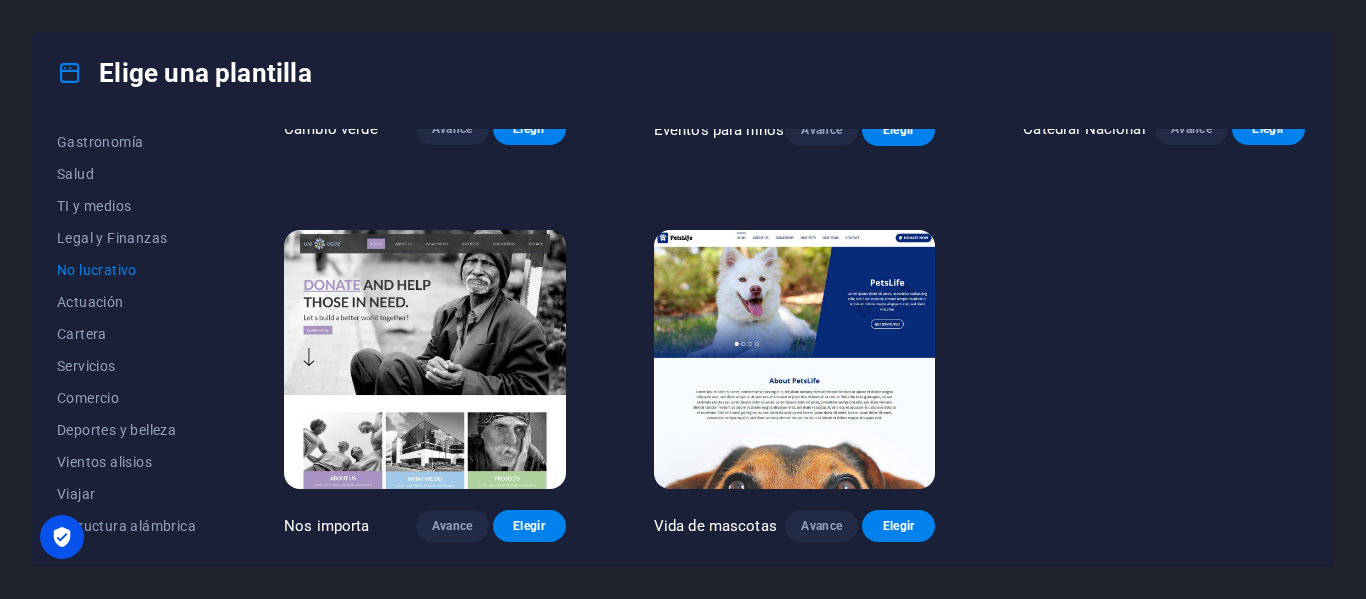 scroll, scrollTop: 304, scrollLeft: 0, axis: vertical 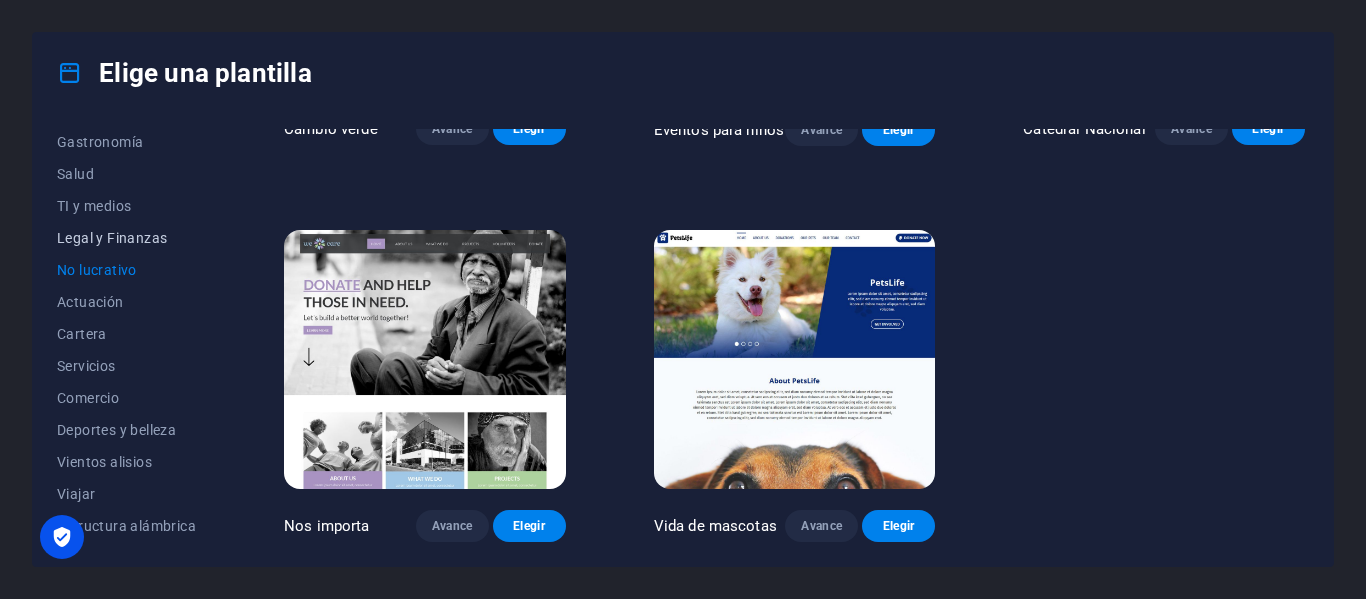 click on "Legal y Finanzas" at bounding box center [112, 238] 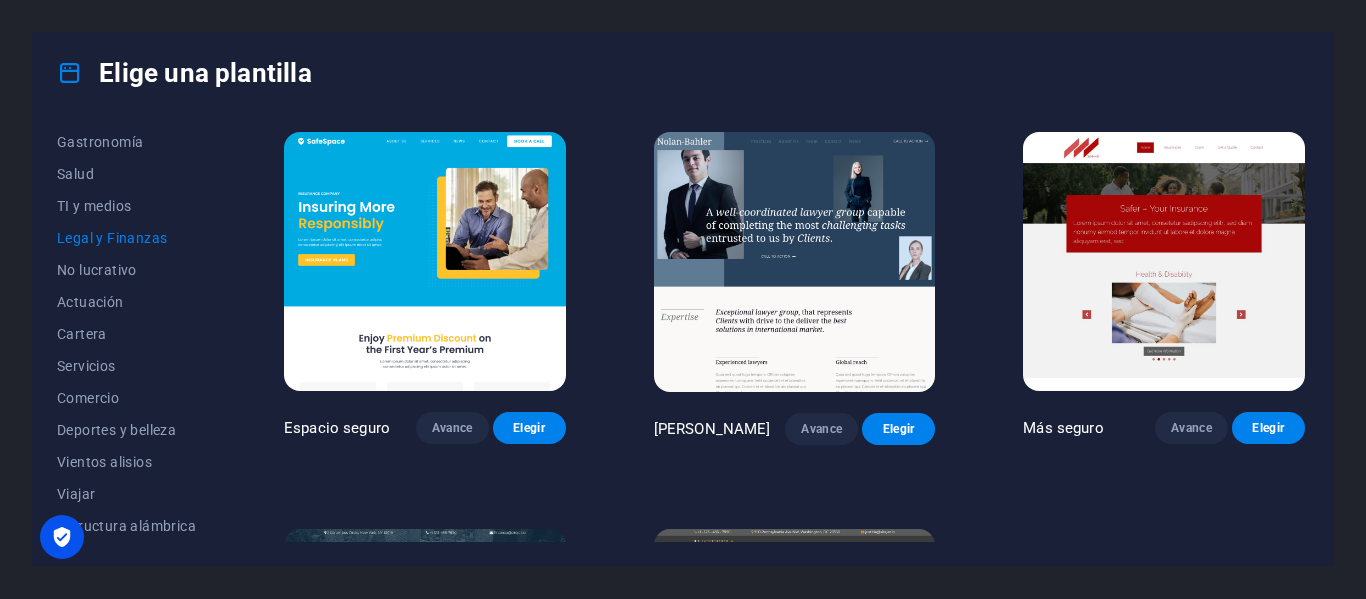 scroll, scrollTop: 0, scrollLeft: 0, axis: both 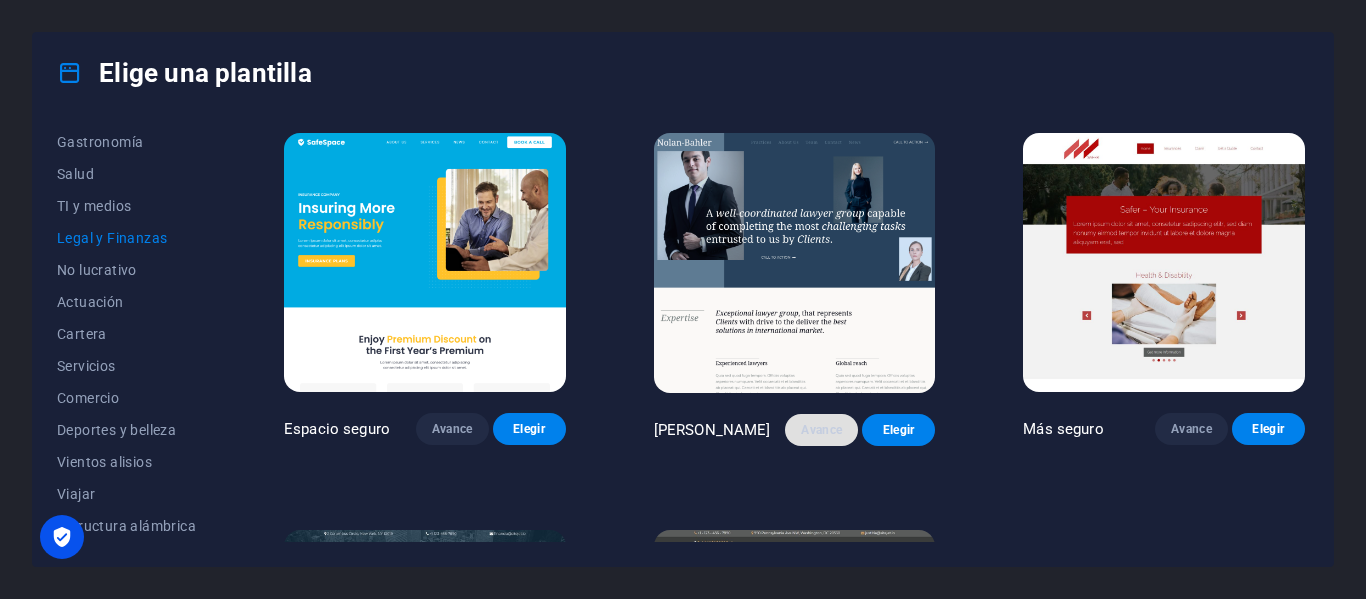 click on "Avance" at bounding box center (821, 430) 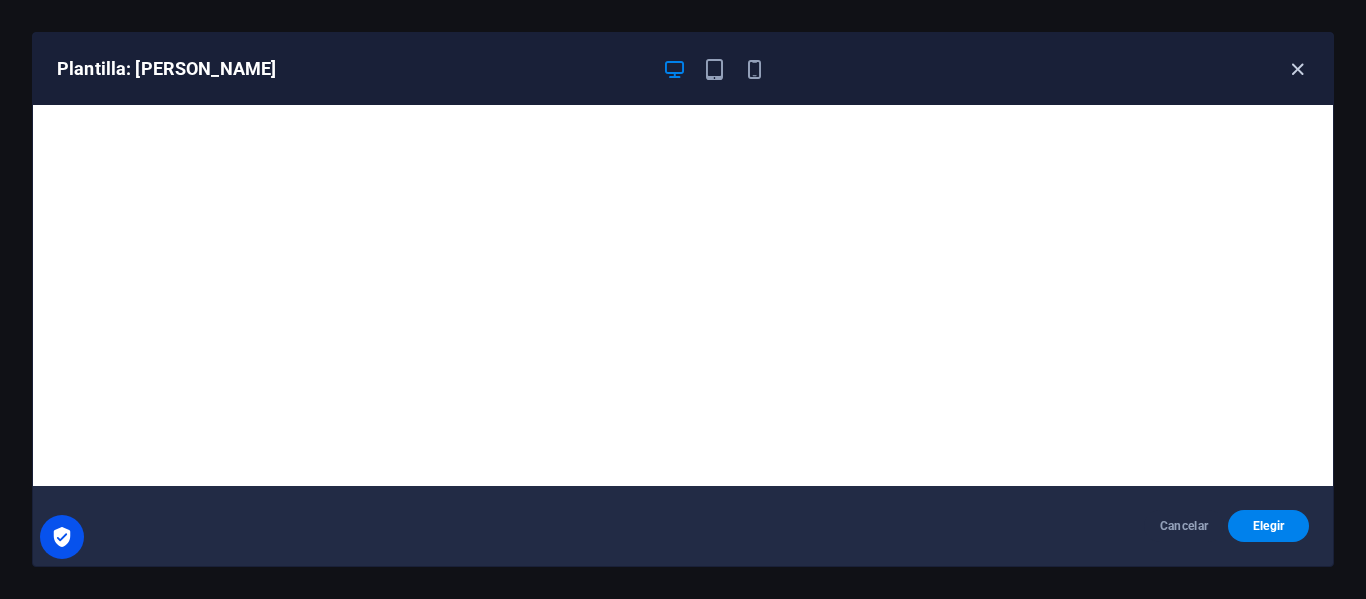 click at bounding box center (1297, 69) 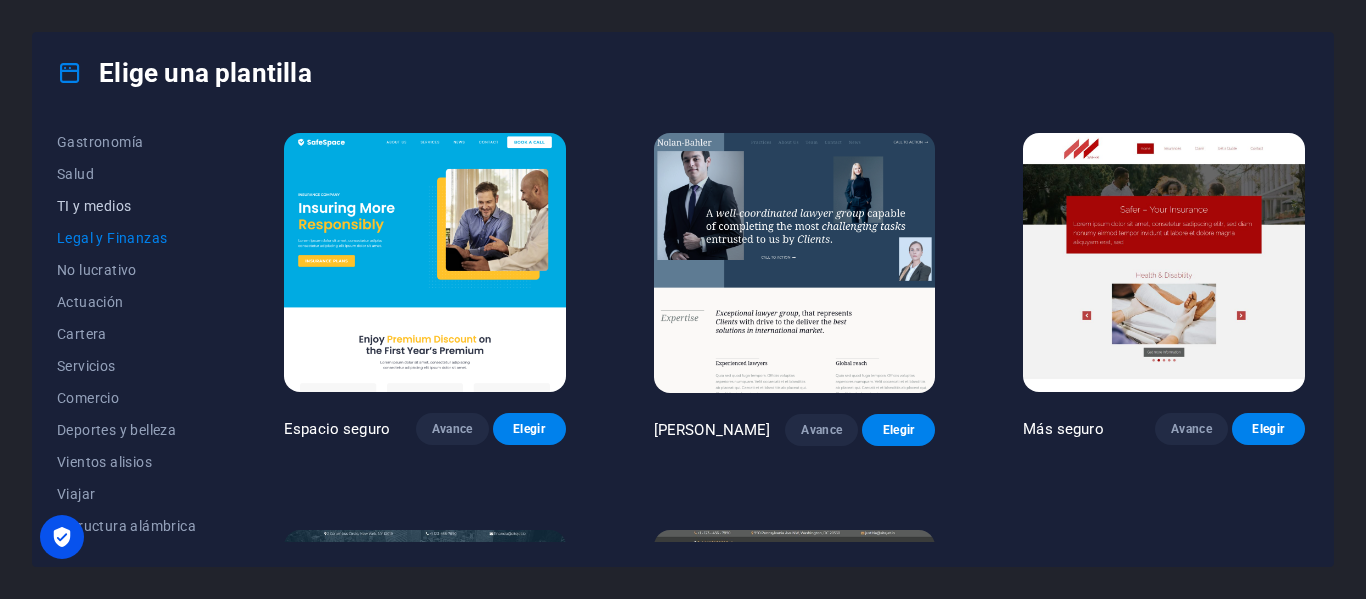 click on "TI y medios" at bounding box center (94, 206) 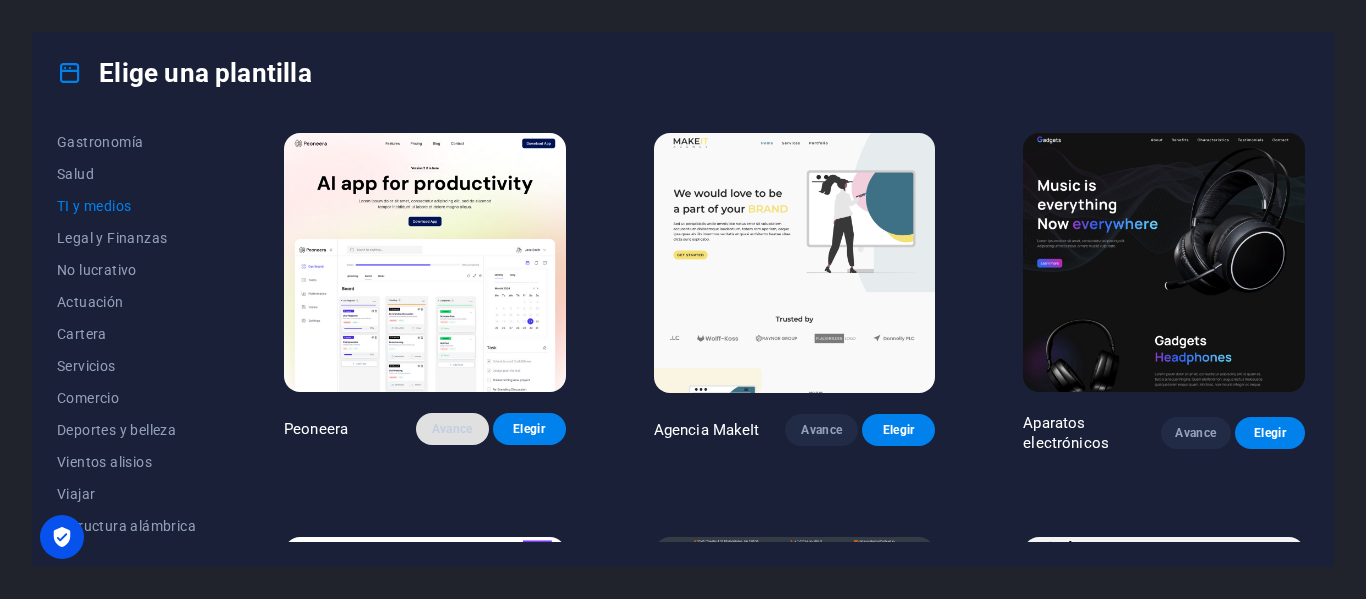 click on "Avance" at bounding box center [452, 429] 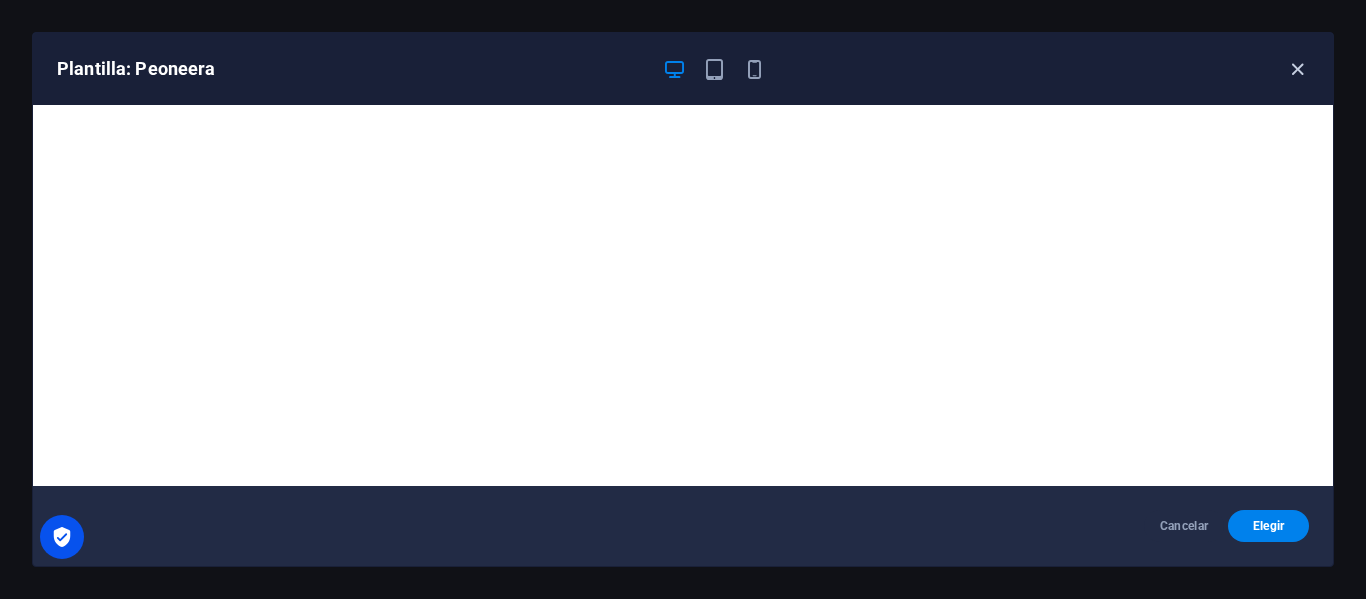 click at bounding box center [1297, 69] 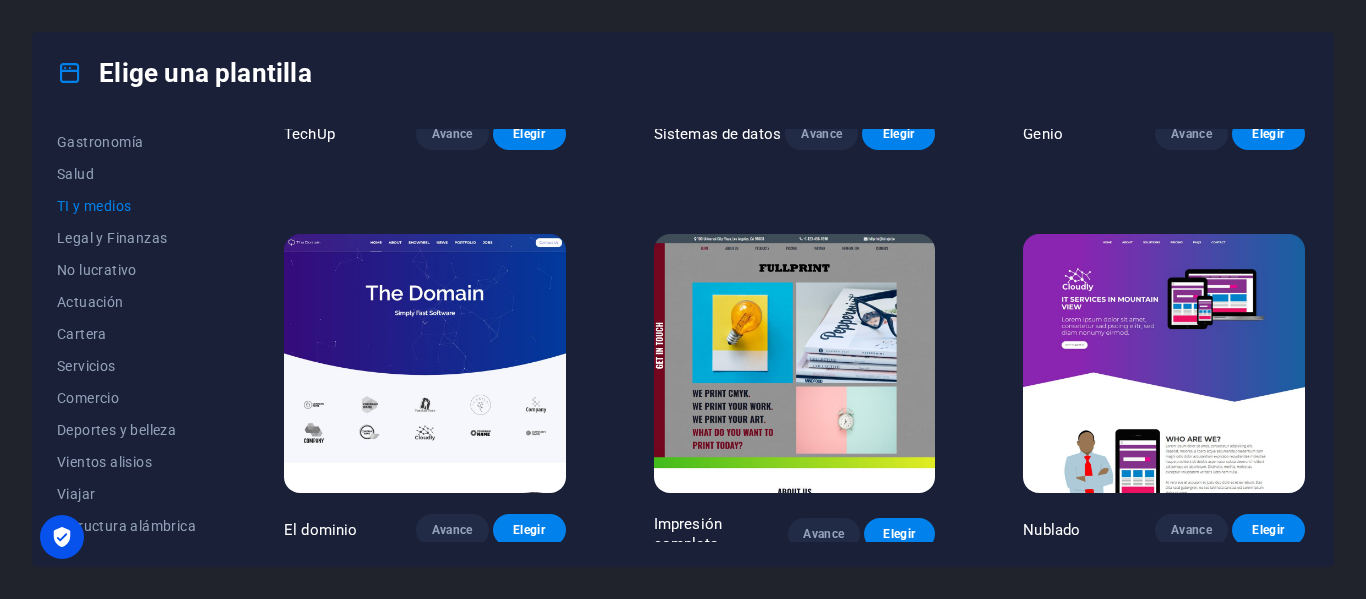 scroll, scrollTop: 800, scrollLeft: 0, axis: vertical 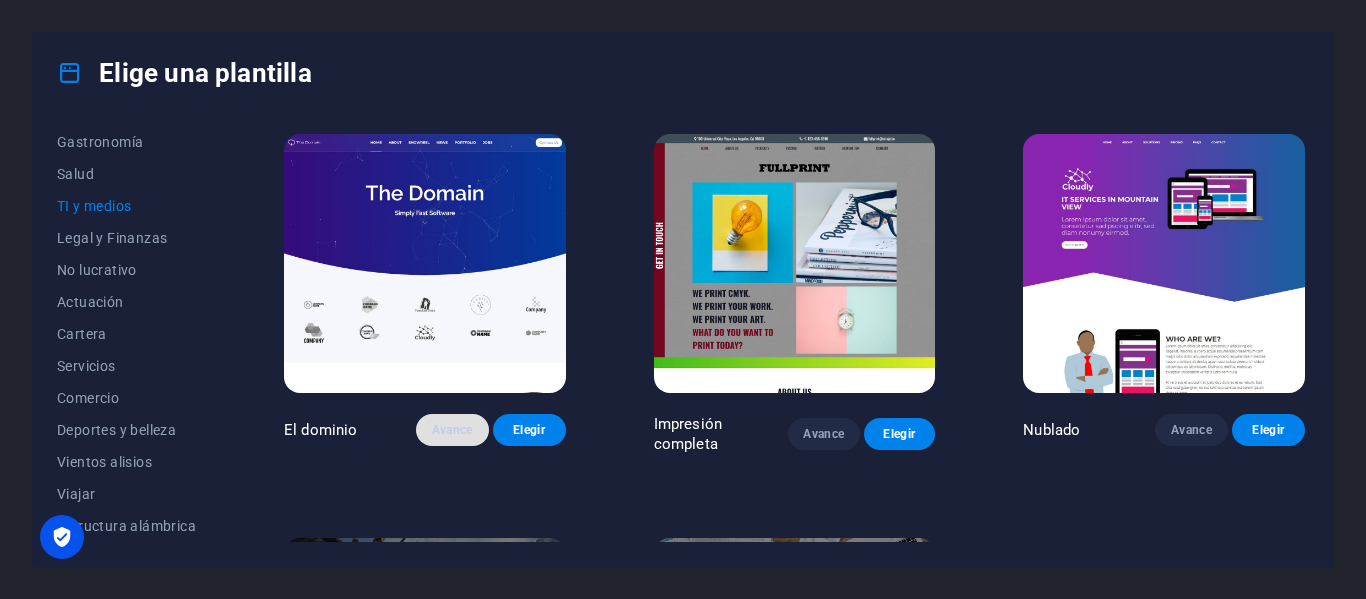 click on "Avance" at bounding box center (452, 430) 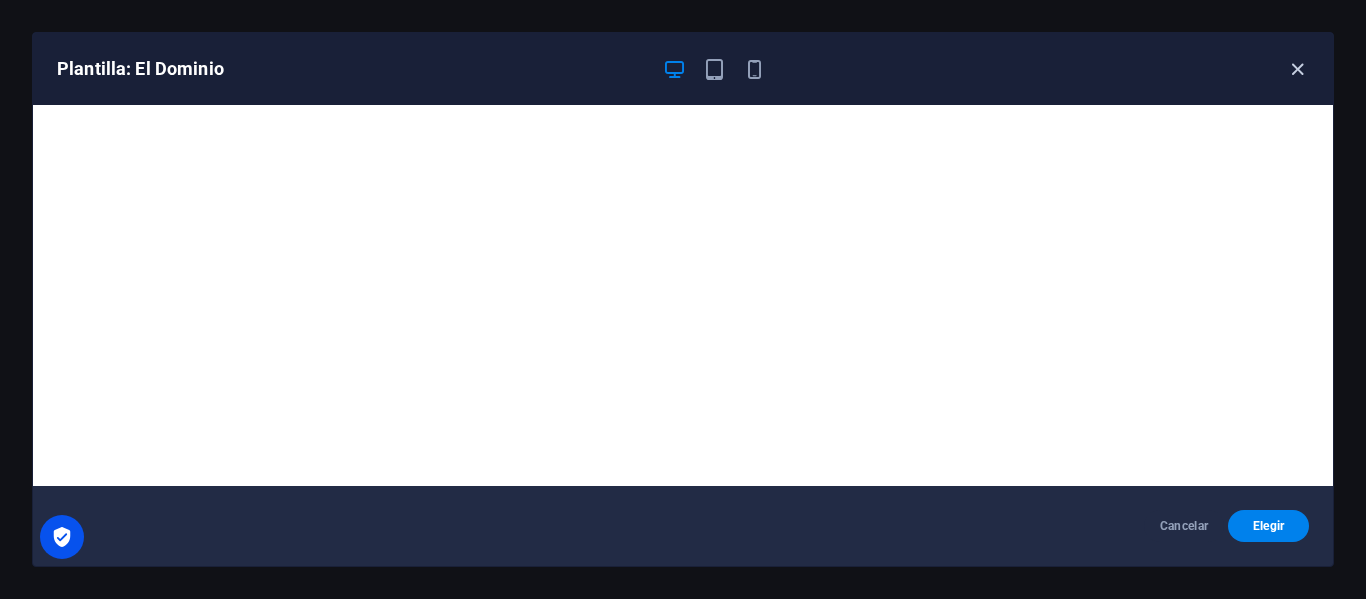 click at bounding box center [1297, 69] 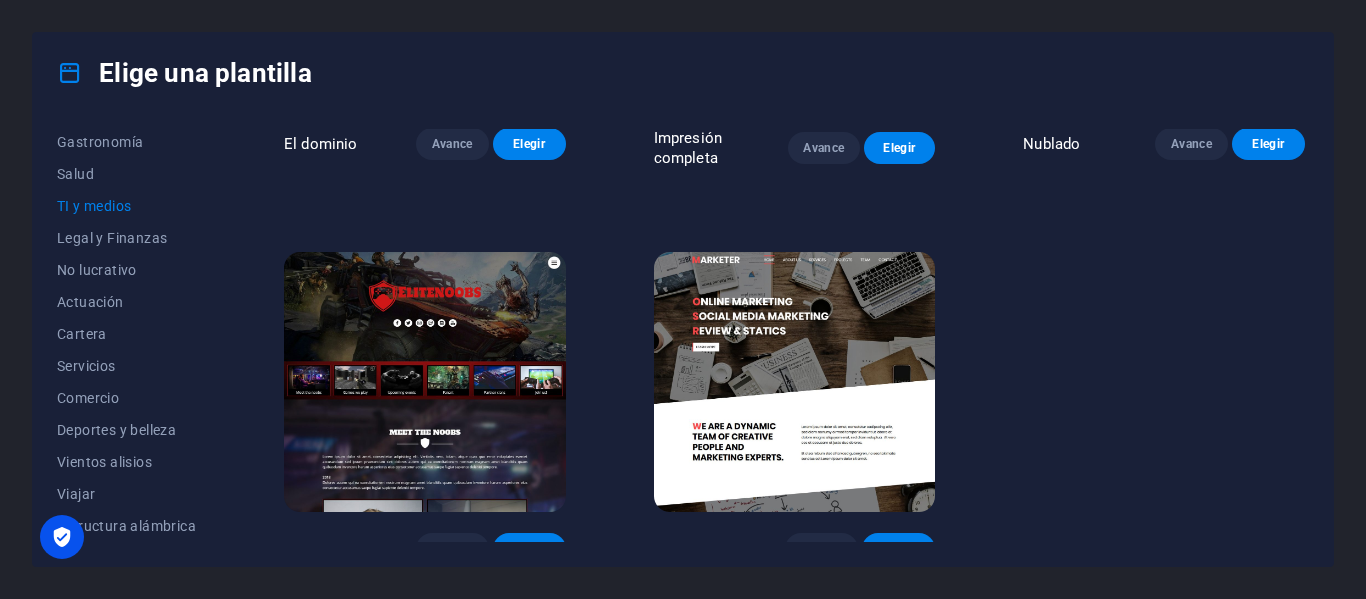 scroll, scrollTop: 1100, scrollLeft: 0, axis: vertical 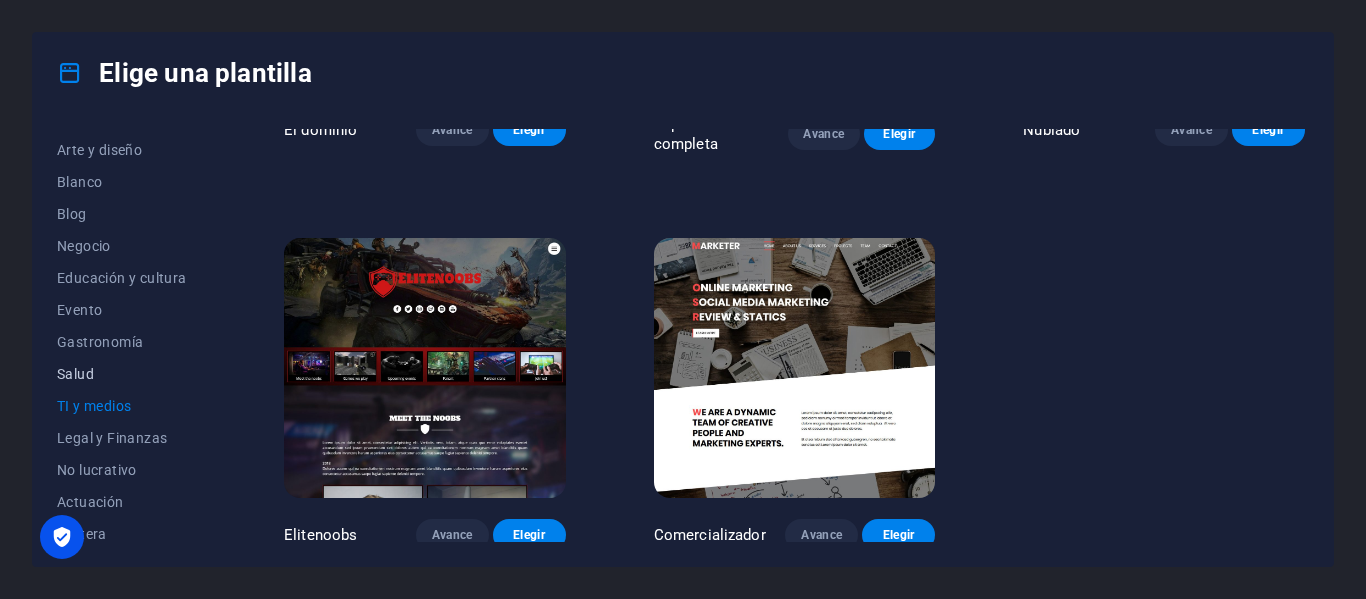 click on "Salud" at bounding box center (75, 374) 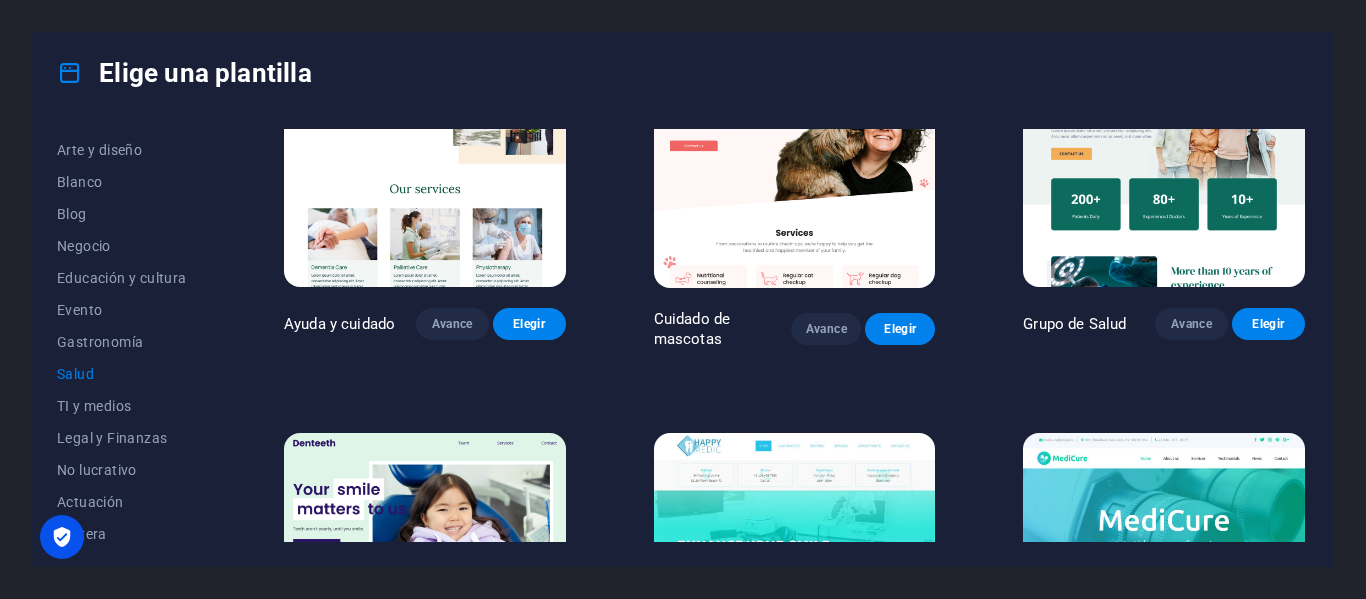 scroll, scrollTop: 0, scrollLeft: 0, axis: both 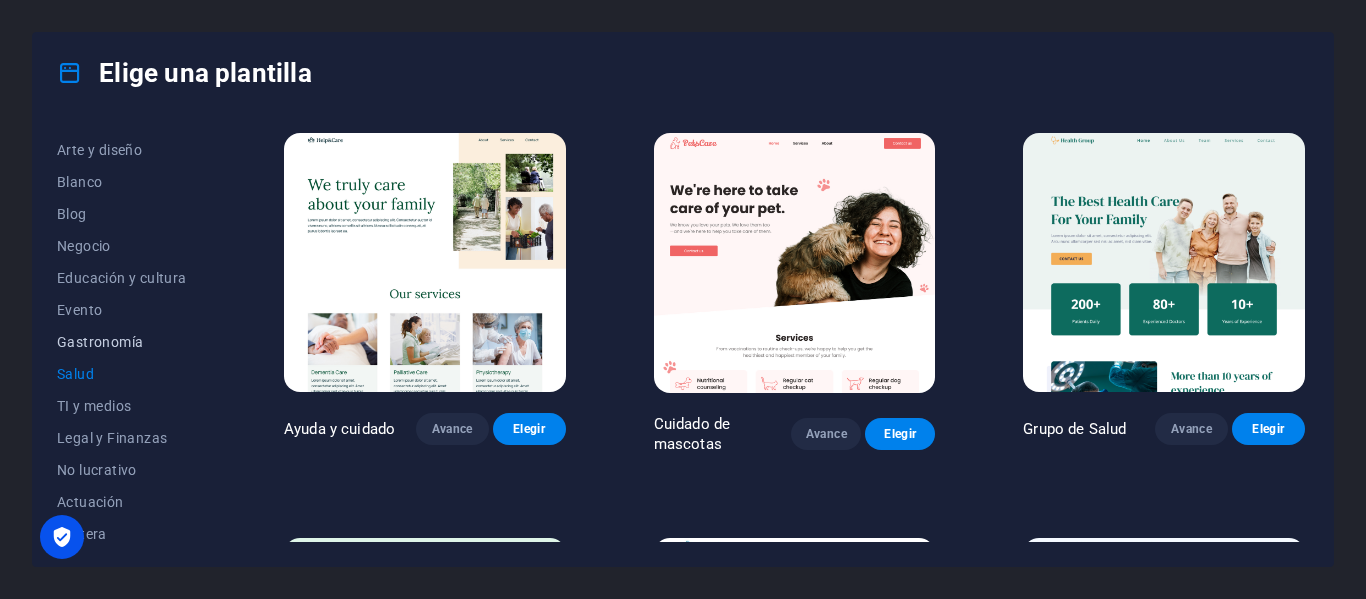 click on "Gastronomía" at bounding box center (100, 342) 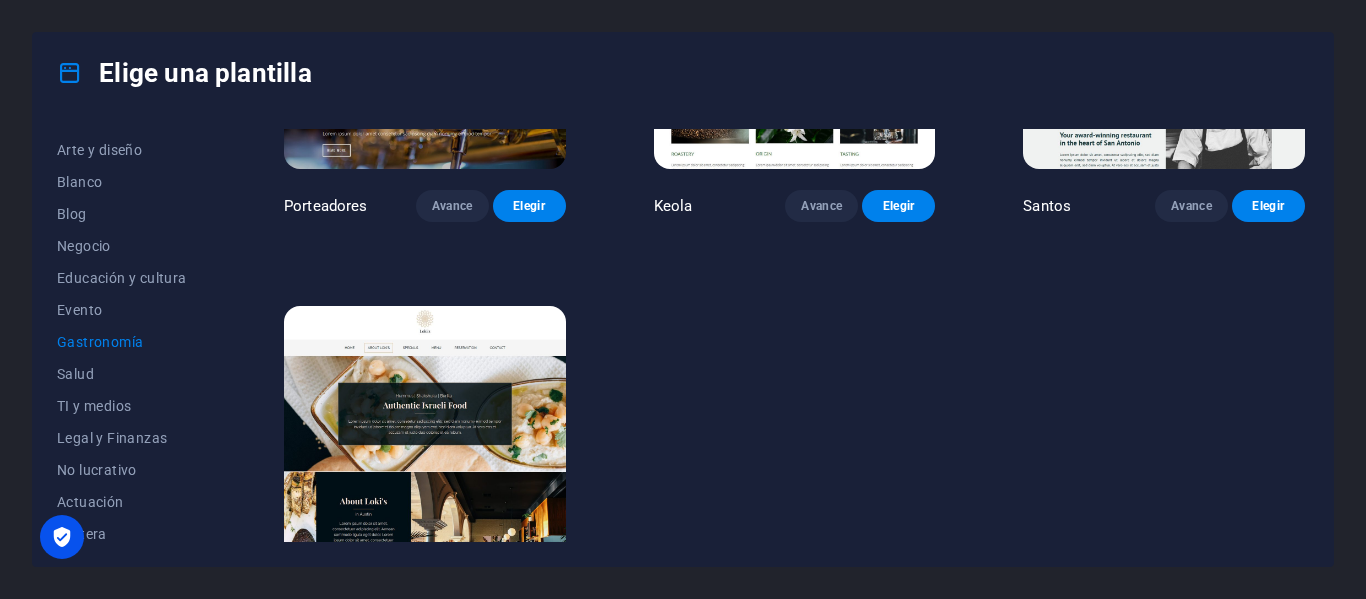 scroll, scrollTop: 1890, scrollLeft: 0, axis: vertical 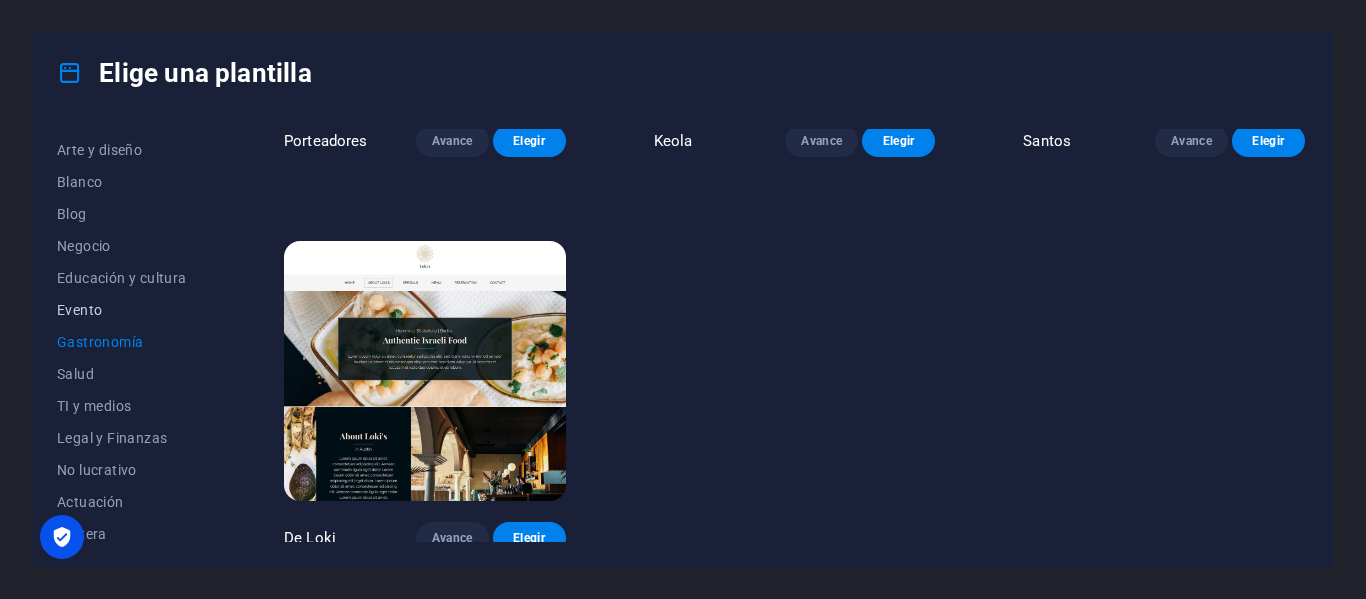 click on "Evento" at bounding box center (126, 310) 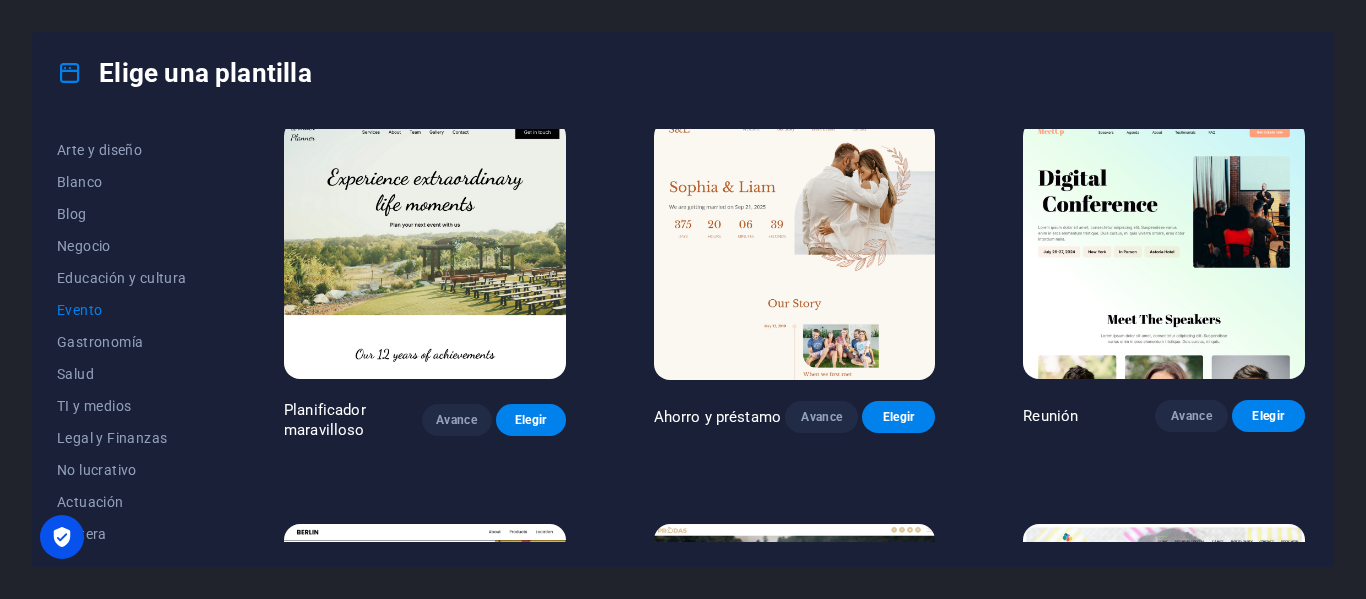 scroll, scrollTop: 0, scrollLeft: 0, axis: both 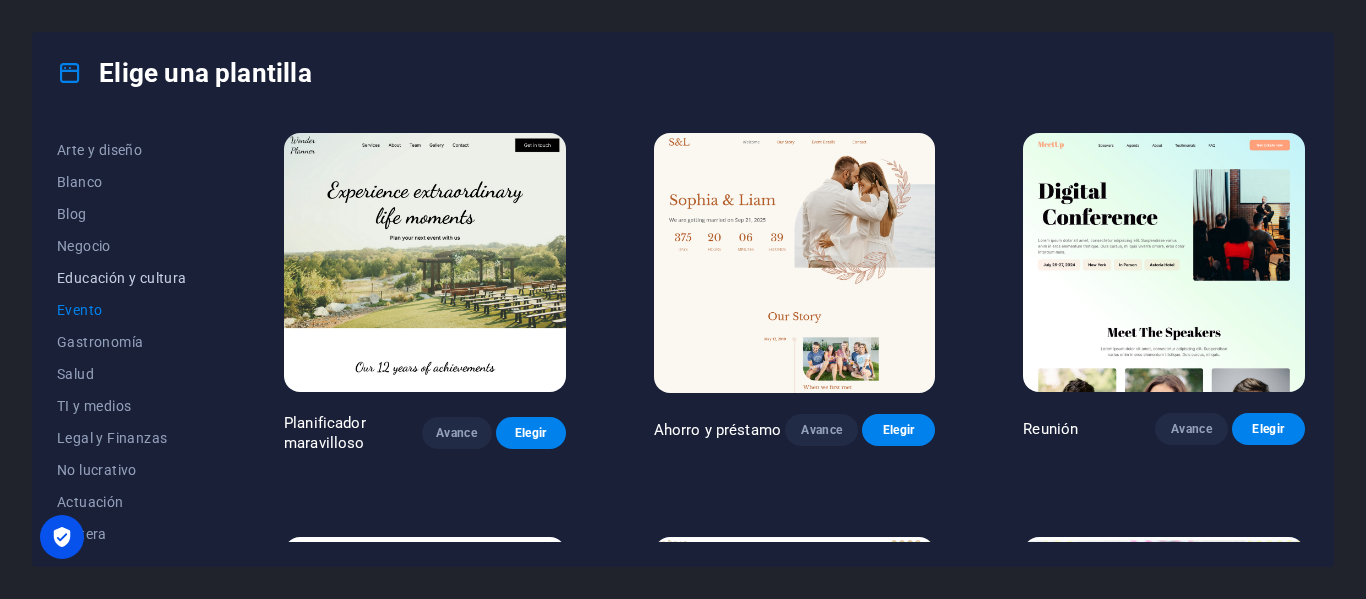 click on "Educación y cultura" at bounding box center (122, 278) 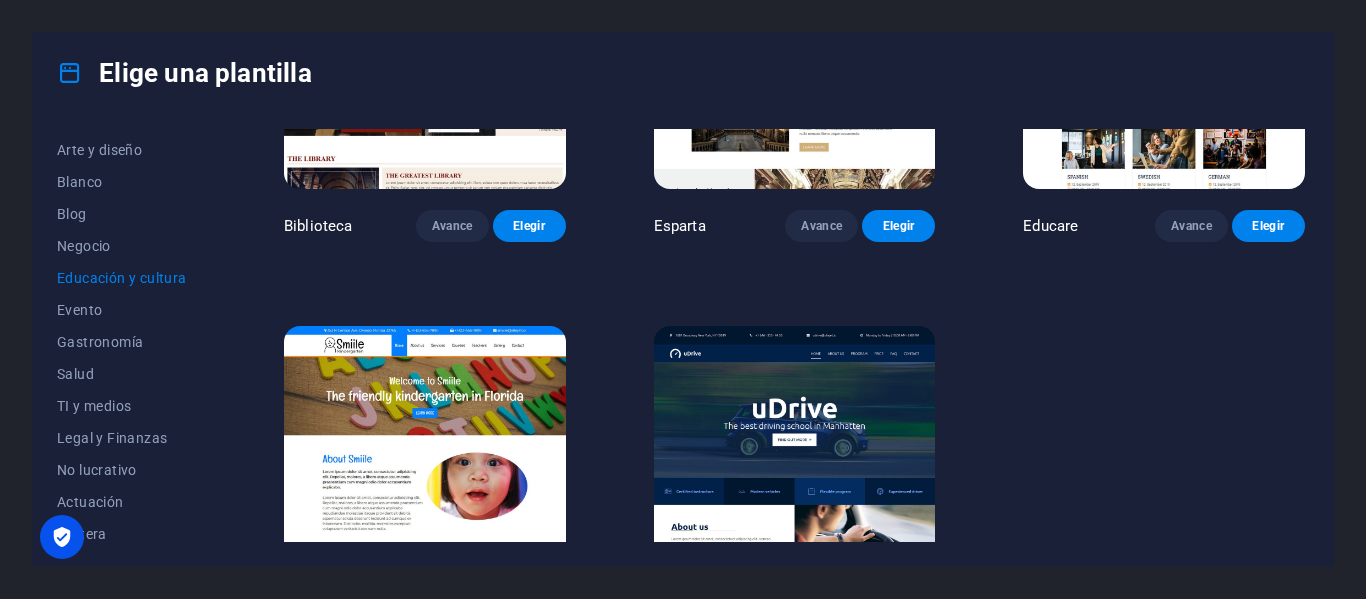 scroll, scrollTop: 691, scrollLeft: 0, axis: vertical 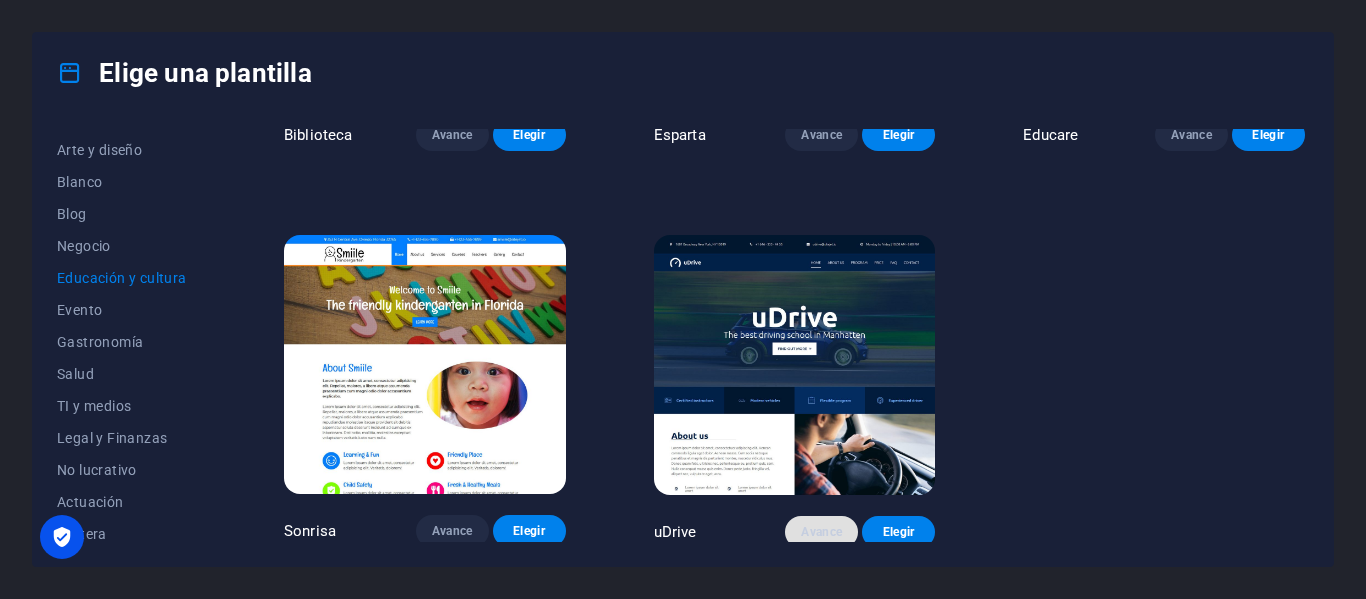 click on "Avance" at bounding box center [821, 532] 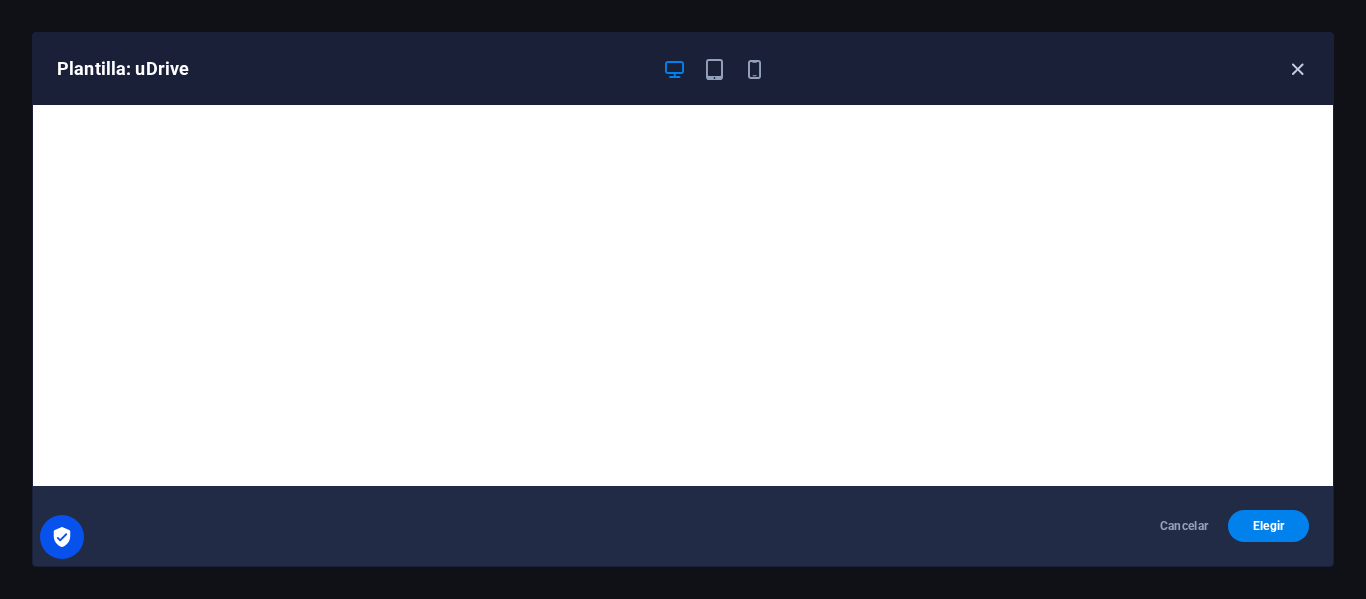 click at bounding box center (1297, 69) 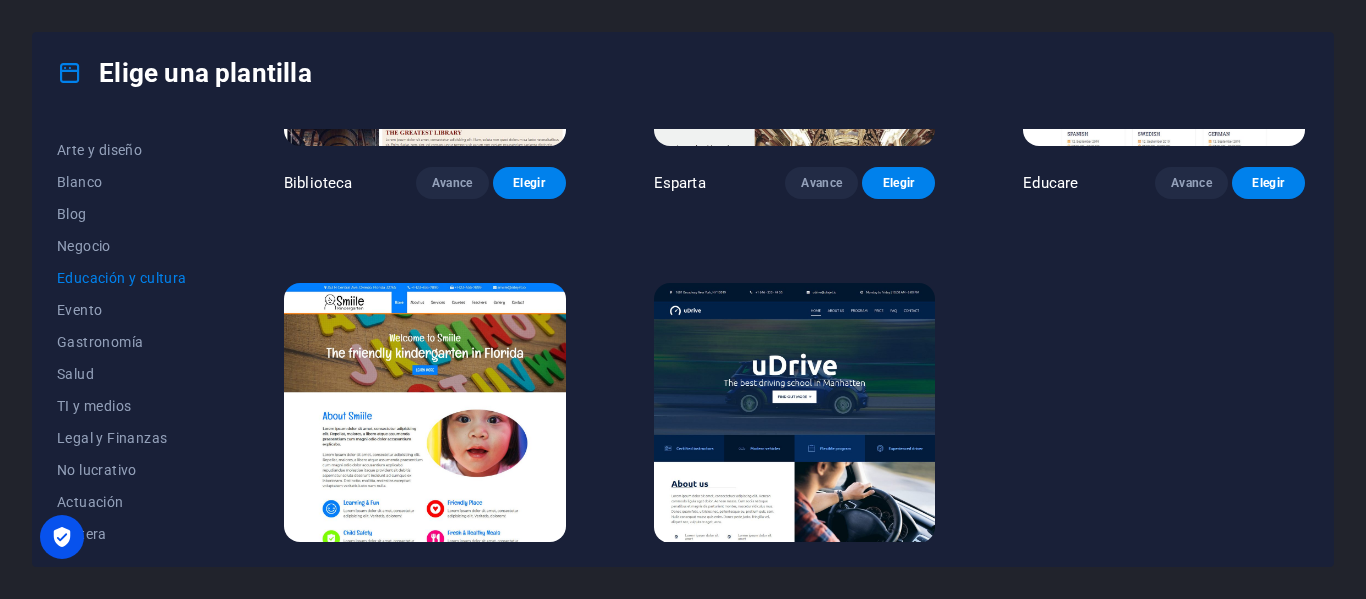 scroll, scrollTop: 691, scrollLeft: 0, axis: vertical 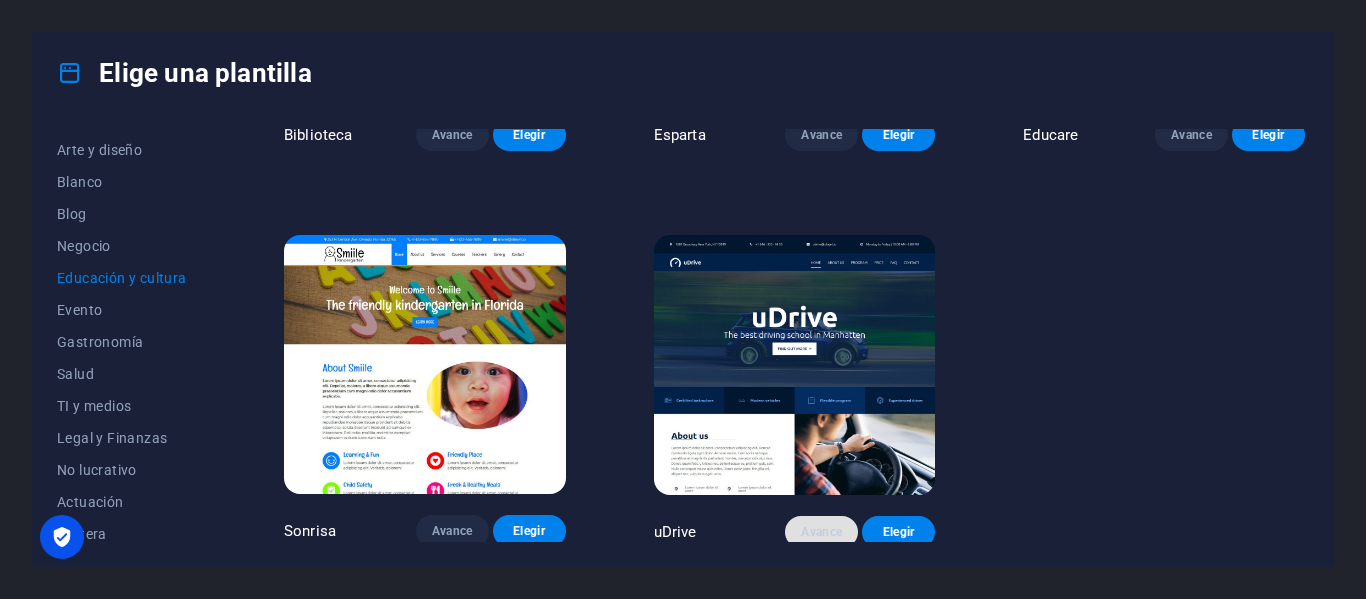 click on "Avance" at bounding box center [821, 532] 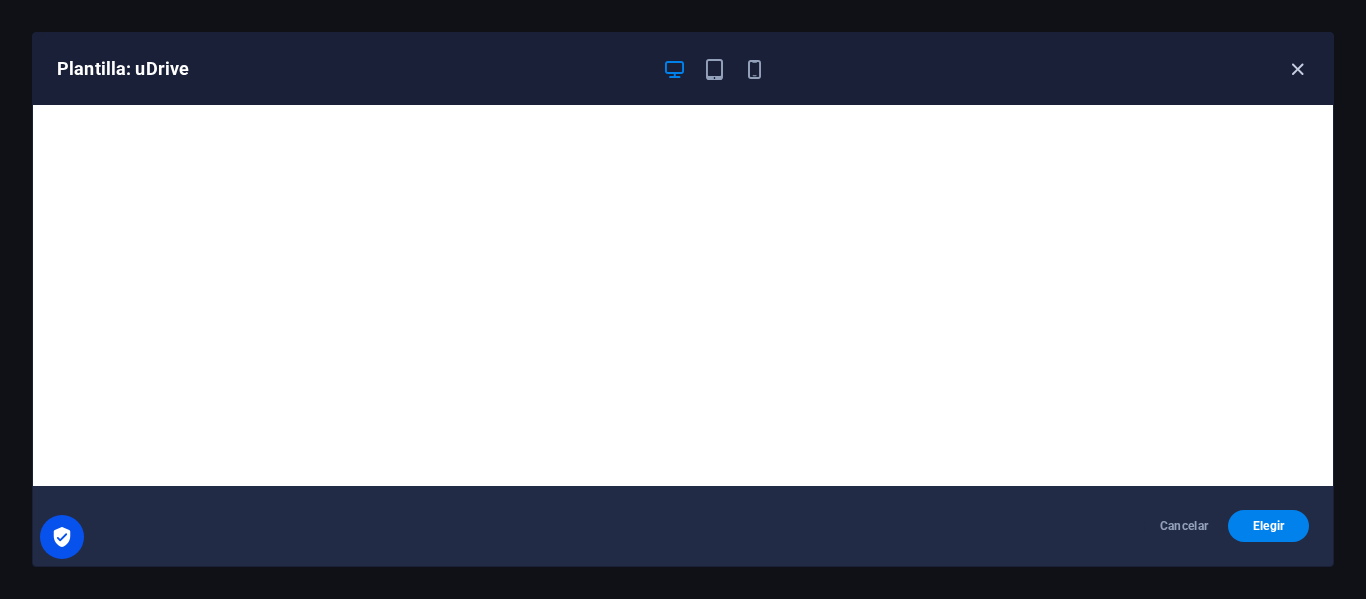 click at bounding box center (1297, 69) 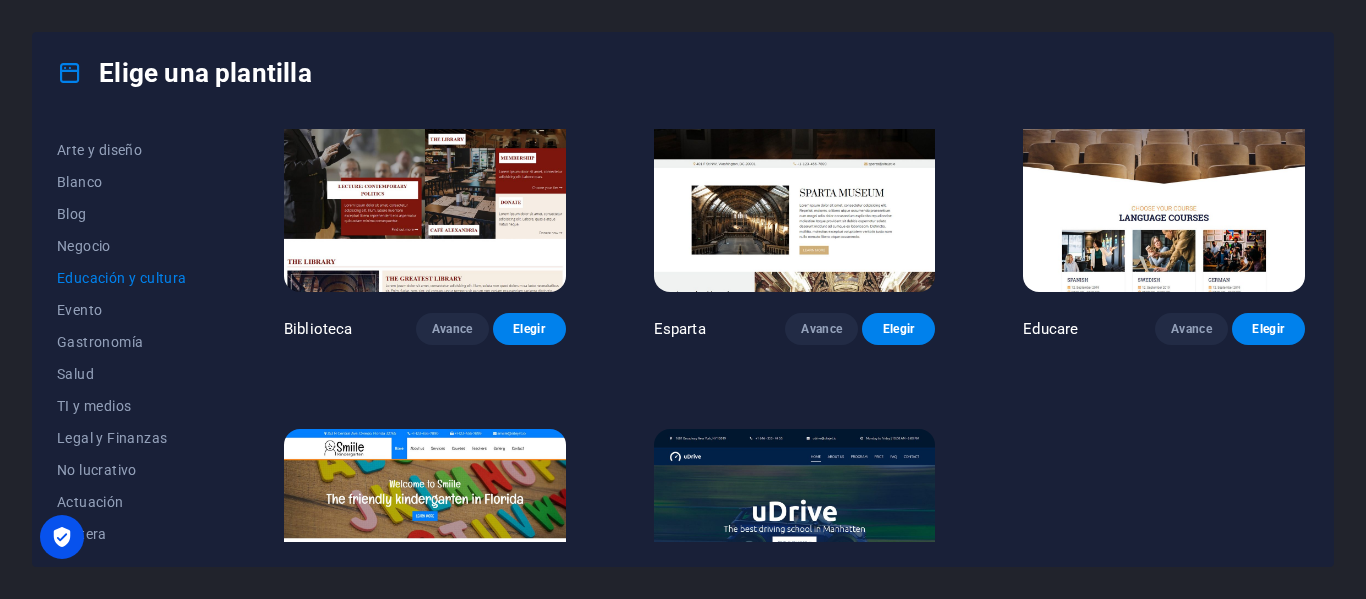 scroll, scrollTop: 391, scrollLeft: 0, axis: vertical 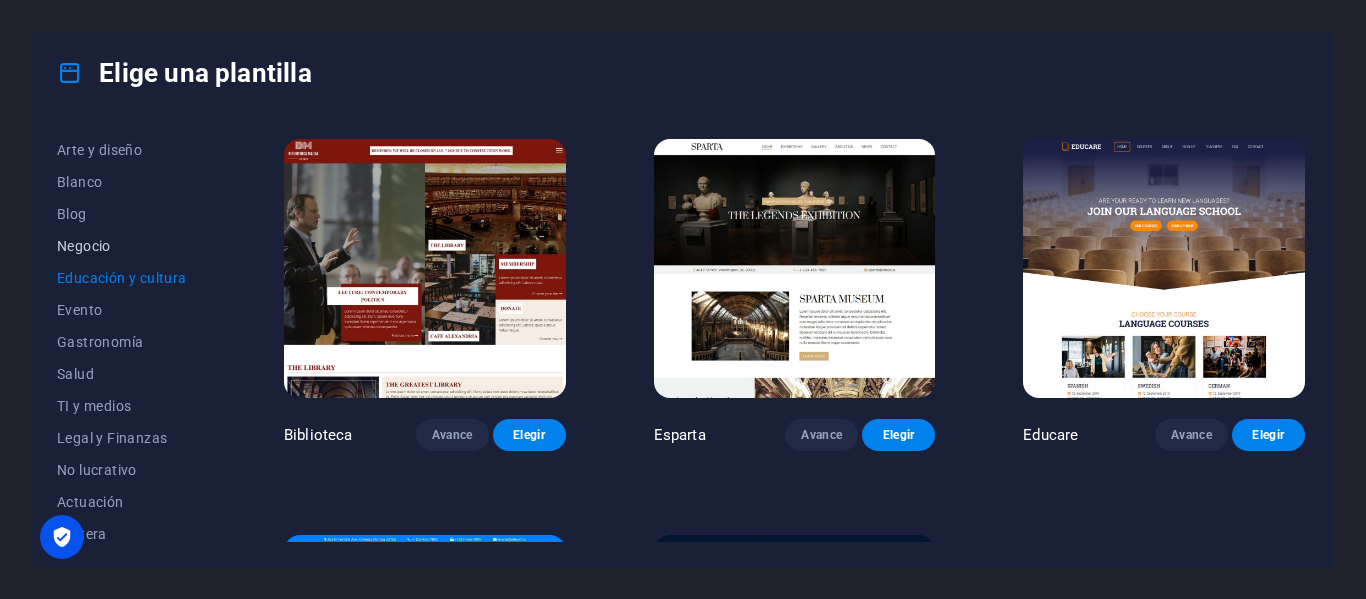 click on "Negocio" at bounding box center [126, 246] 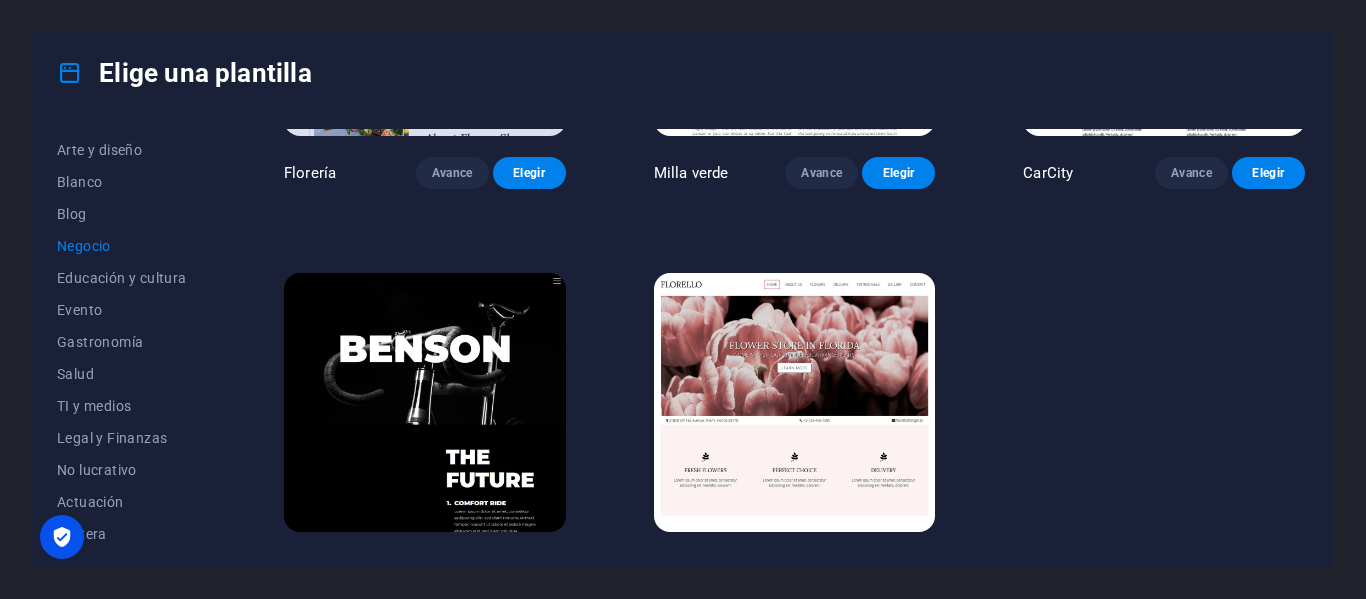 scroll, scrollTop: 699, scrollLeft: 0, axis: vertical 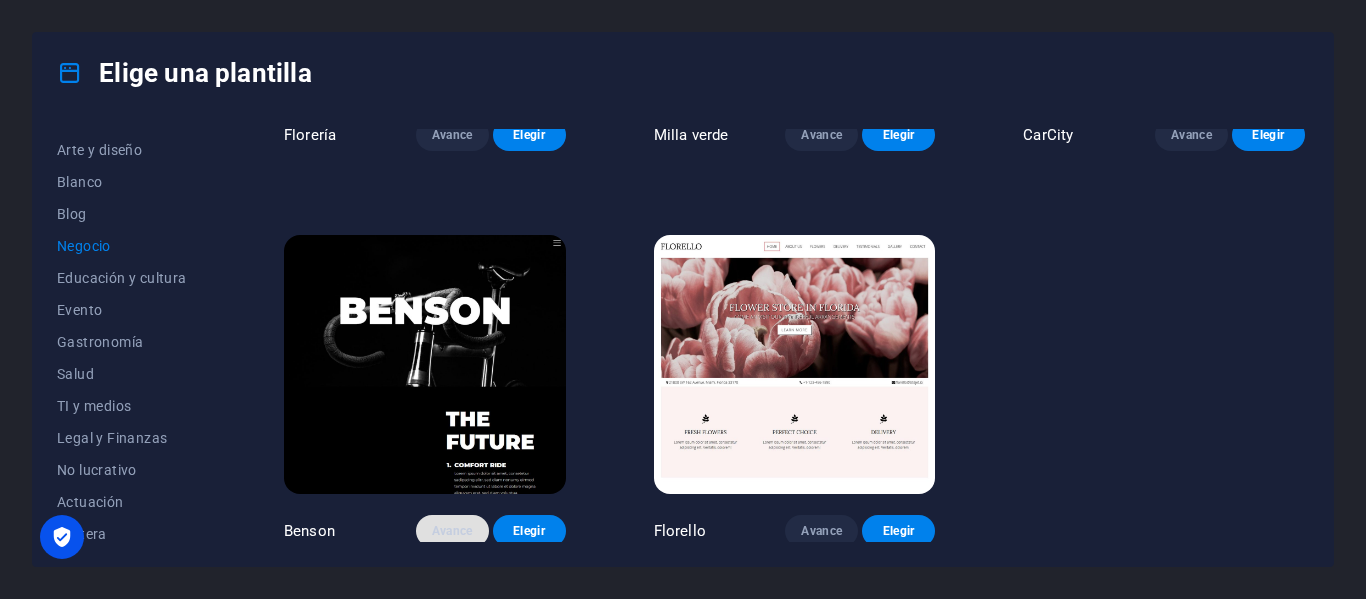 click on "Avance" at bounding box center [452, 531] 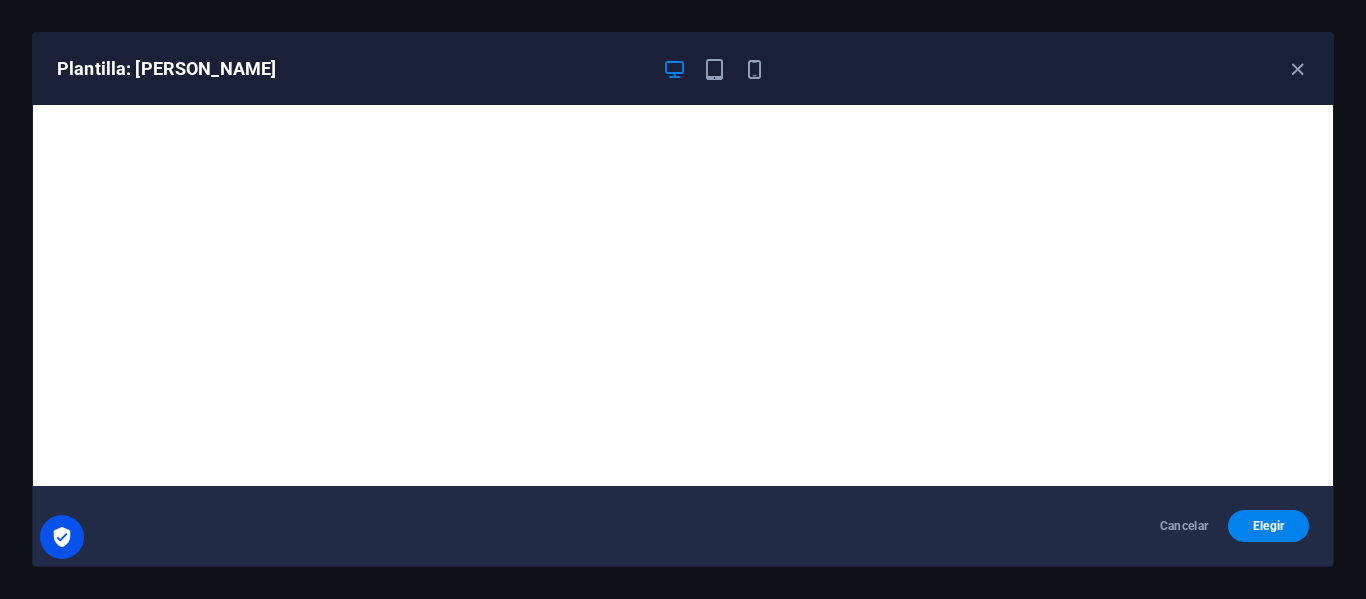 drag, startPoint x: 1295, startPoint y: 72, endPoint x: 1243, endPoint y: 100, distance: 59.05929 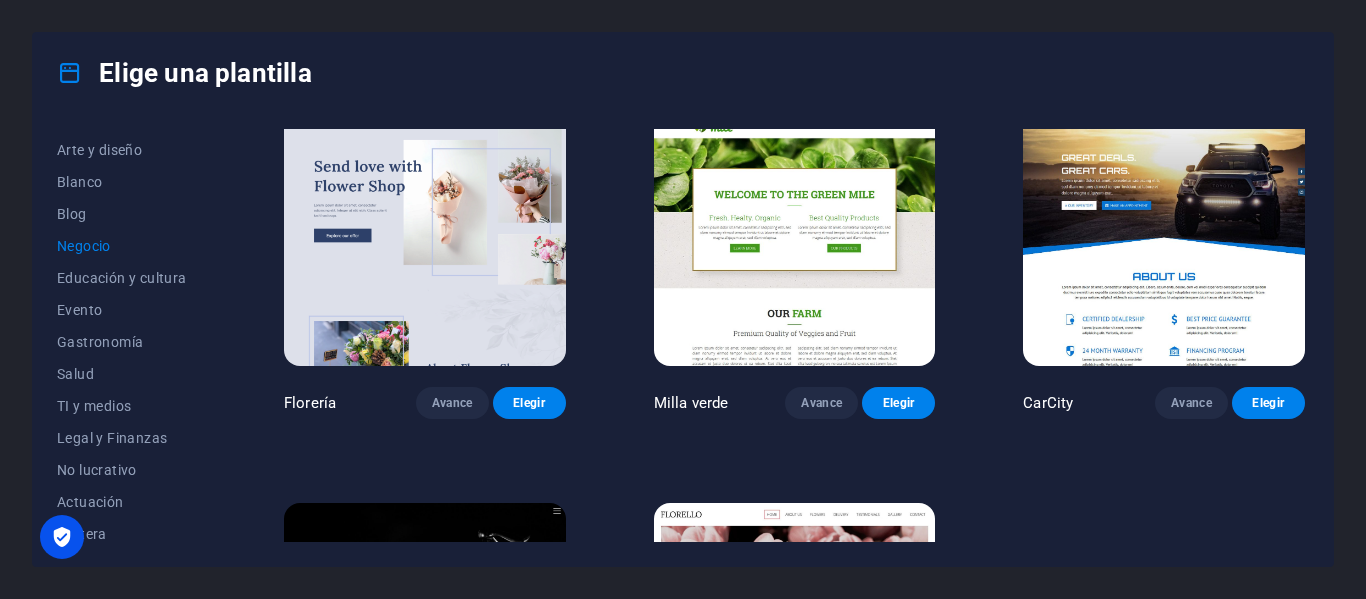 scroll, scrollTop: 399, scrollLeft: 0, axis: vertical 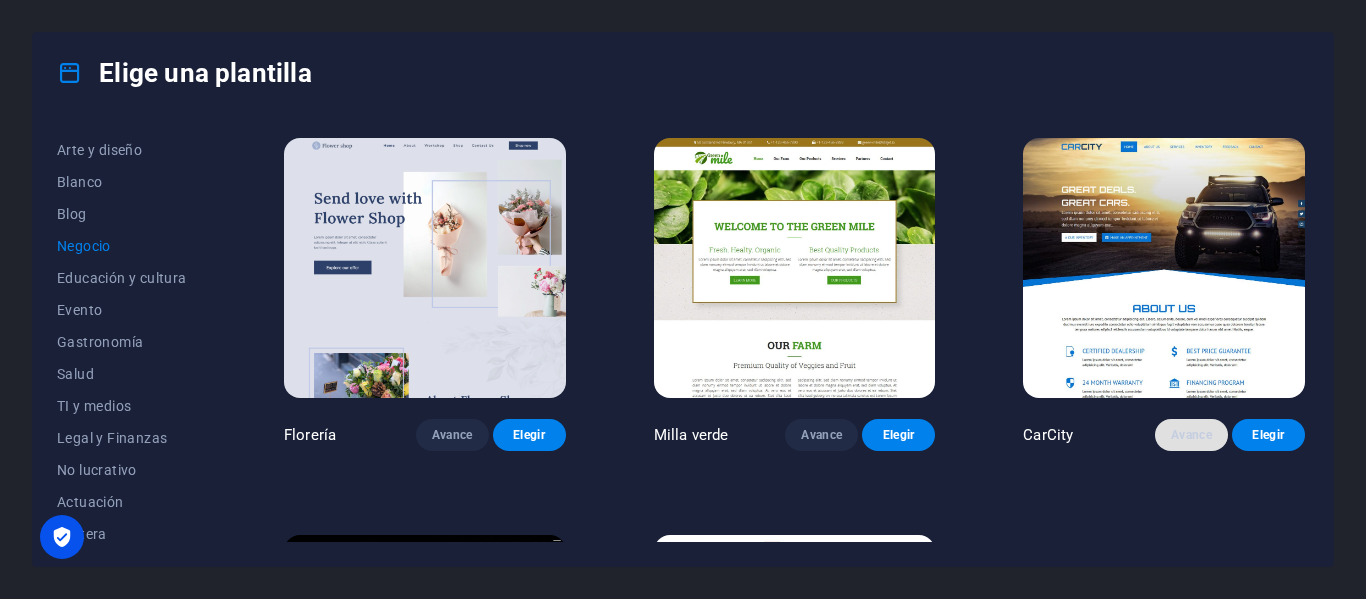 click on "Avance" at bounding box center (1191, 435) 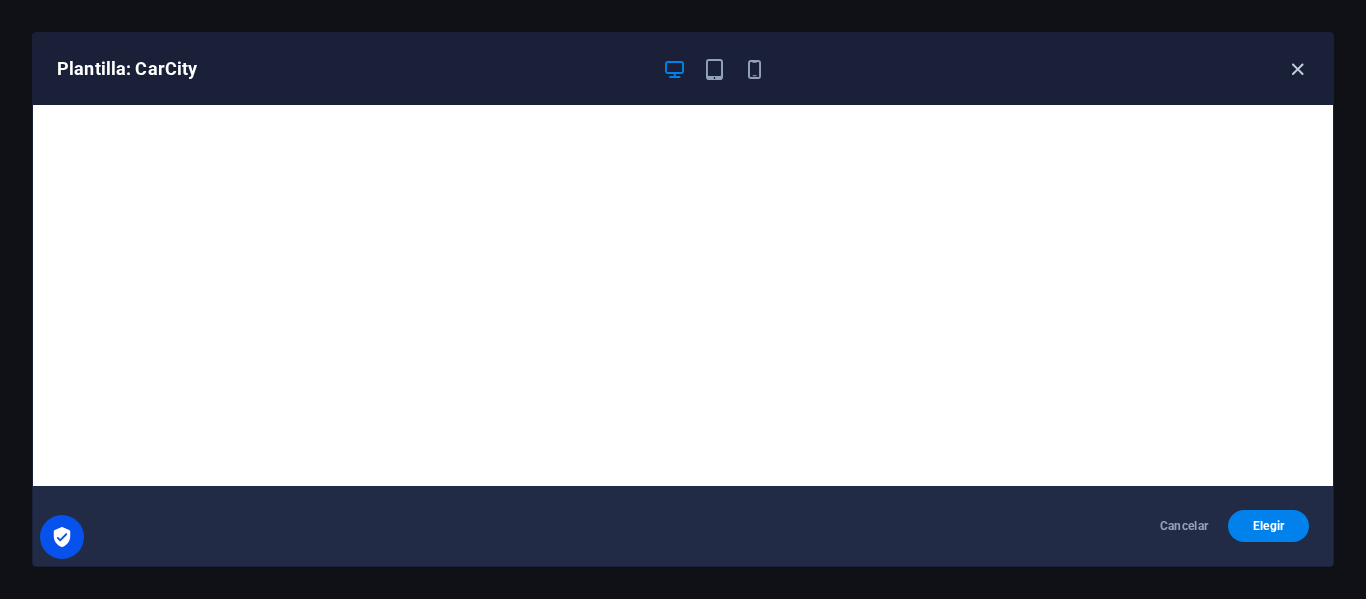 click at bounding box center (1297, 69) 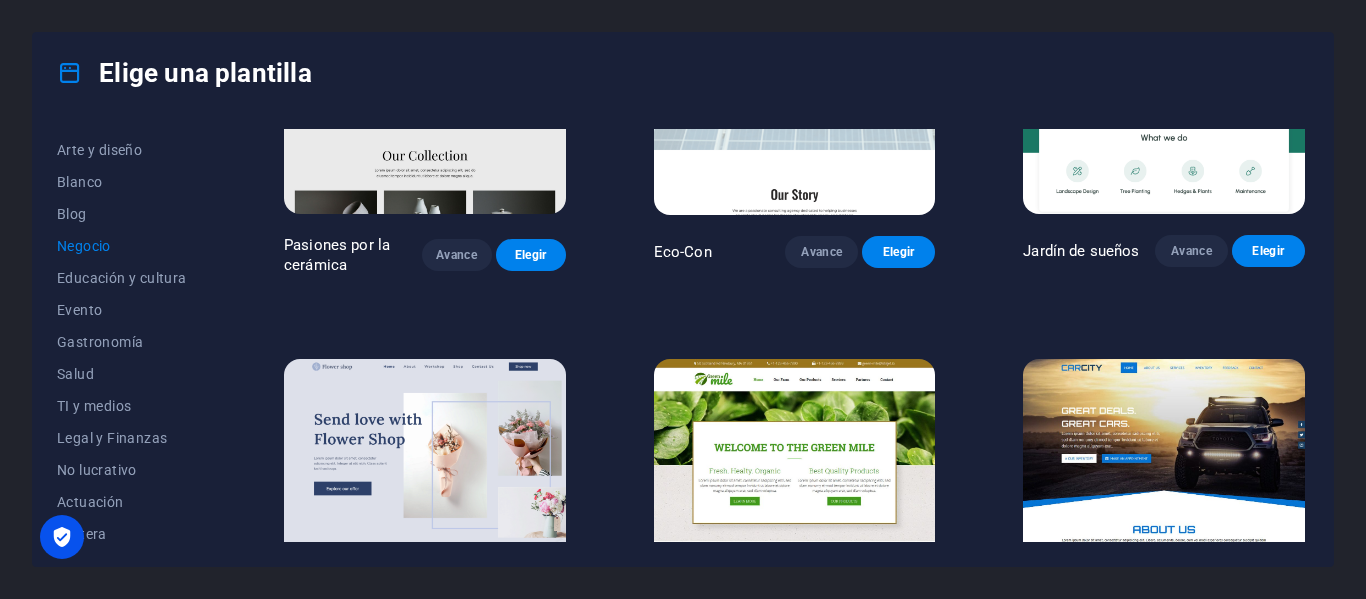 scroll, scrollTop: 0, scrollLeft: 0, axis: both 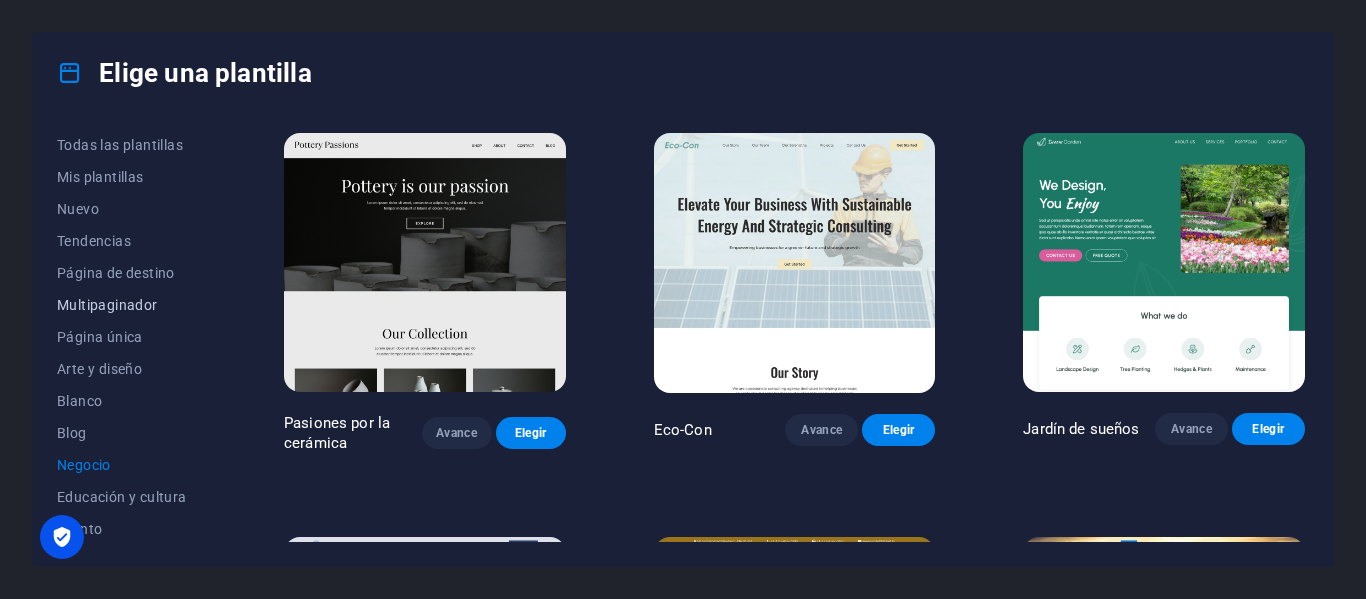 click on "Multipaginador" at bounding box center [107, 305] 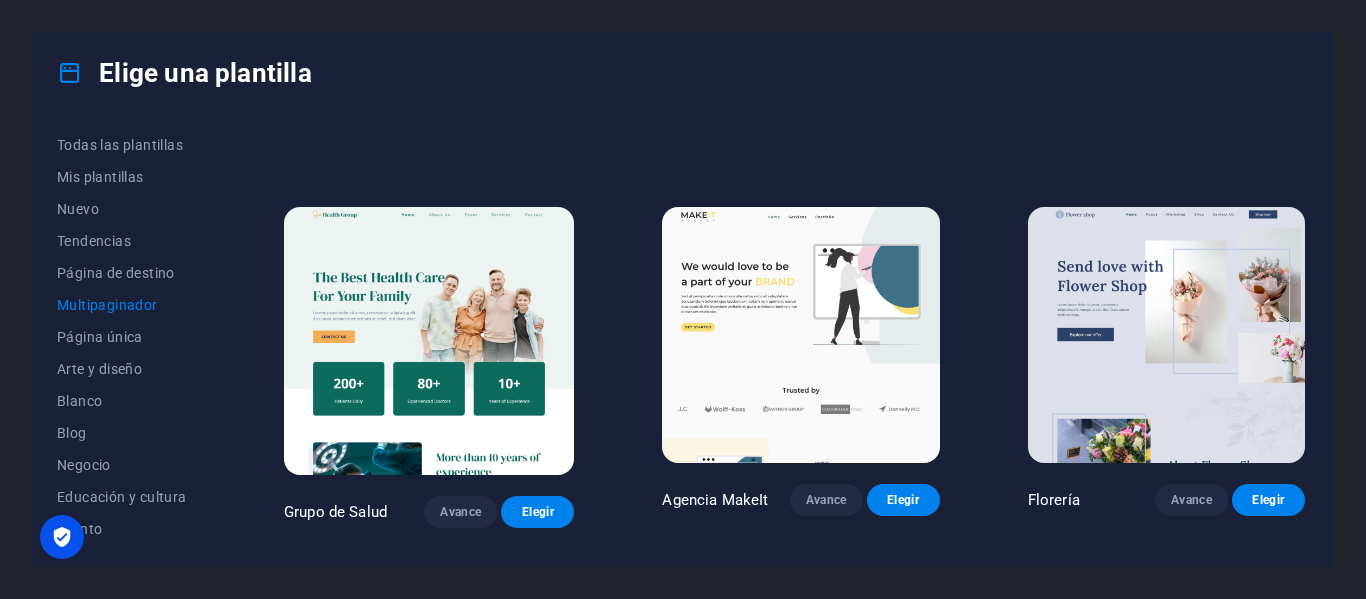scroll, scrollTop: 2400, scrollLeft: 0, axis: vertical 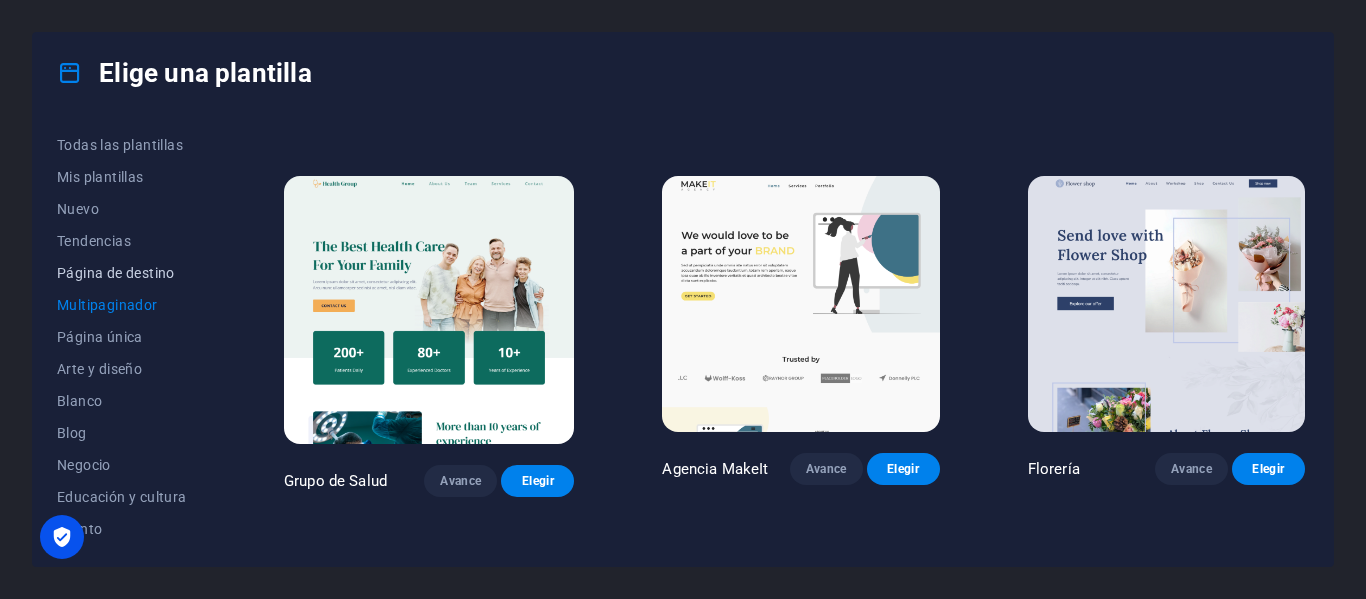 click on "Página de destino" at bounding box center (116, 273) 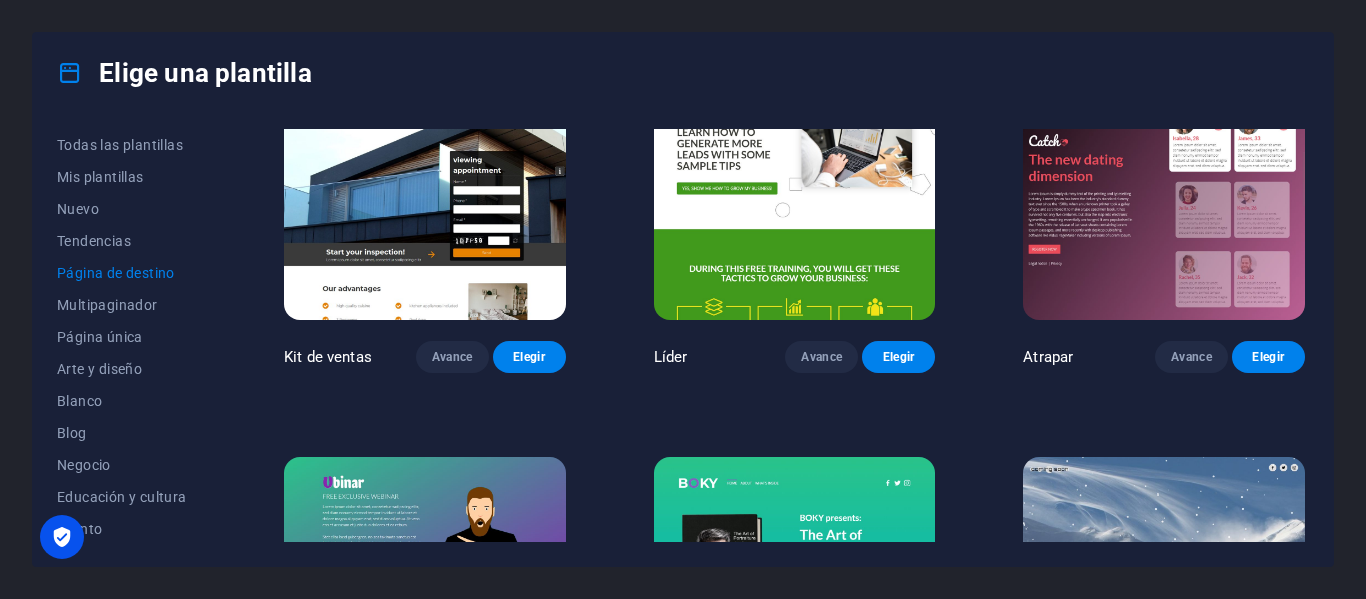 scroll, scrollTop: 2500, scrollLeft: 0, axis: vertical 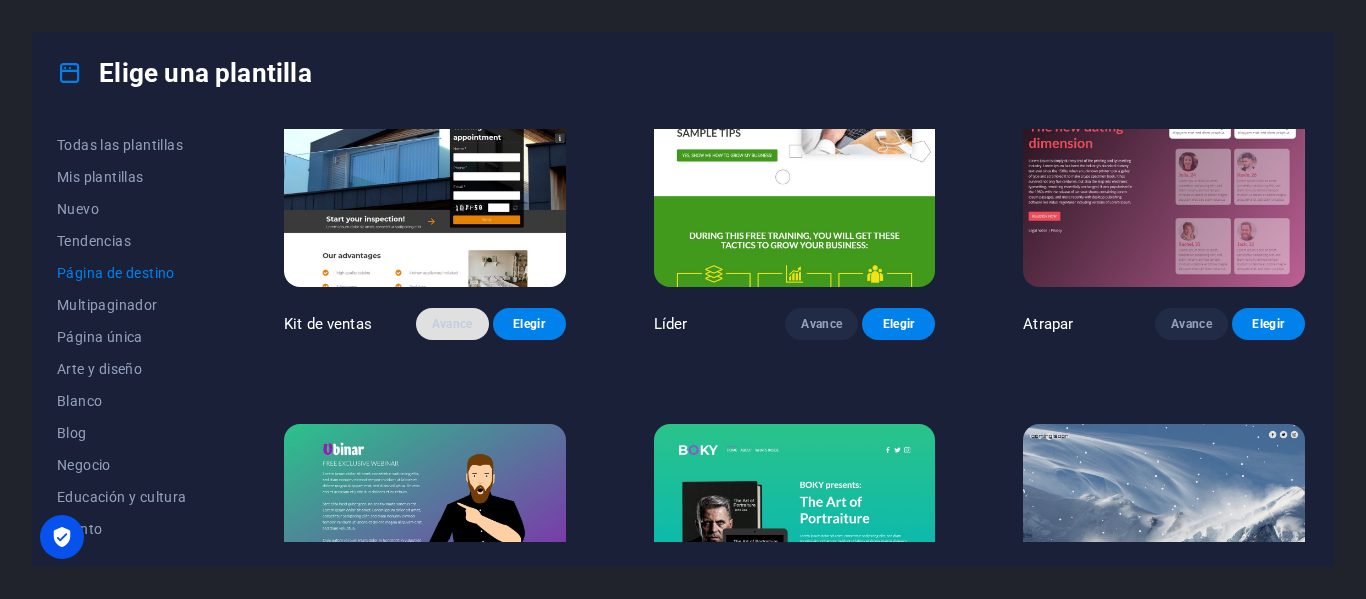 click on "Avance" at bounding box center [452, 324] 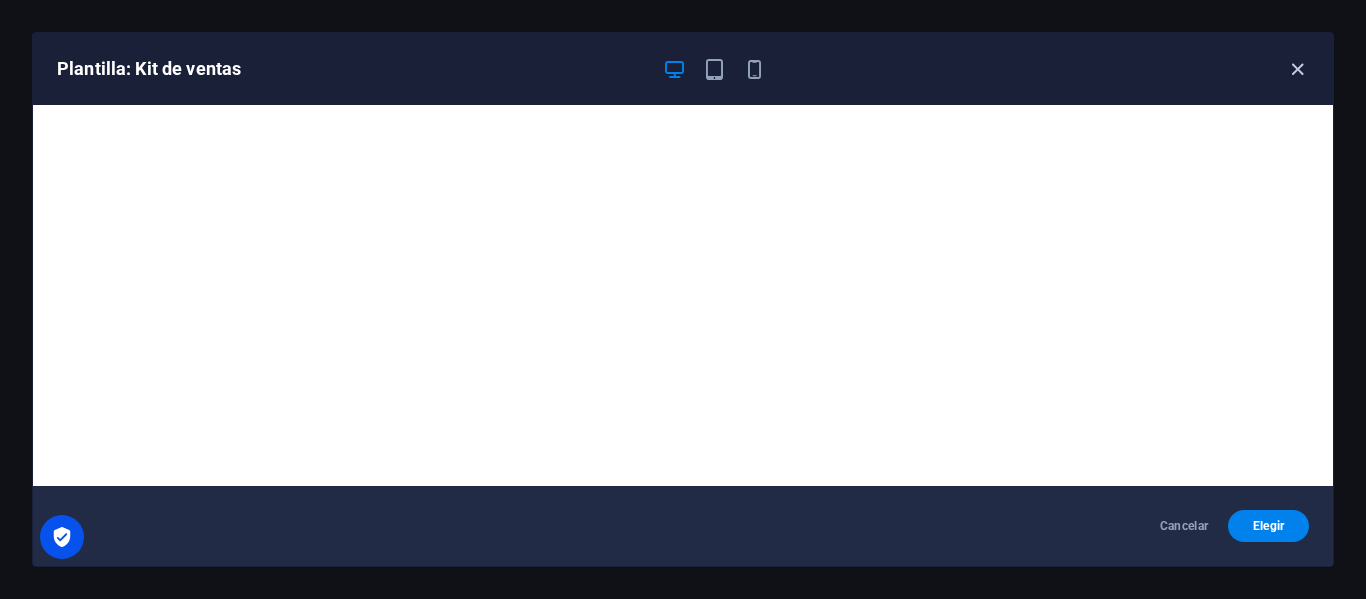 click at bounding box center (1297, 69) 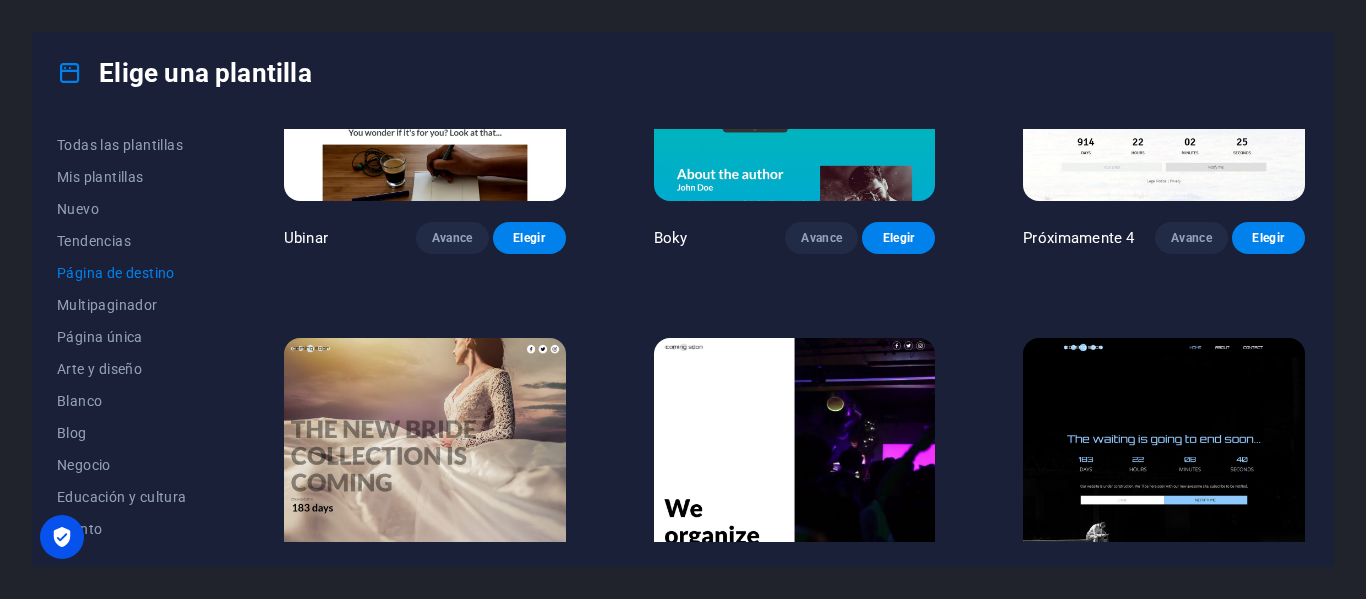 scroll, scrollTop: 3074, scrollLeft: 0, axis: vertical 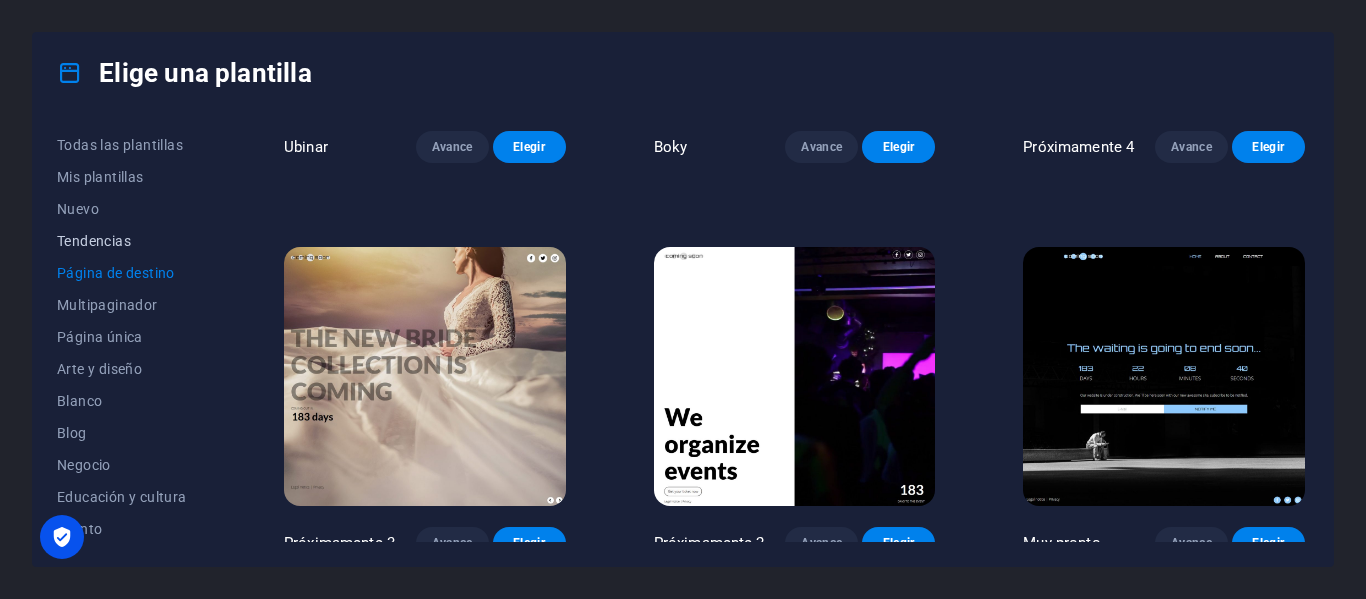 click on "Tendencias" at bounding box center [94, 241] 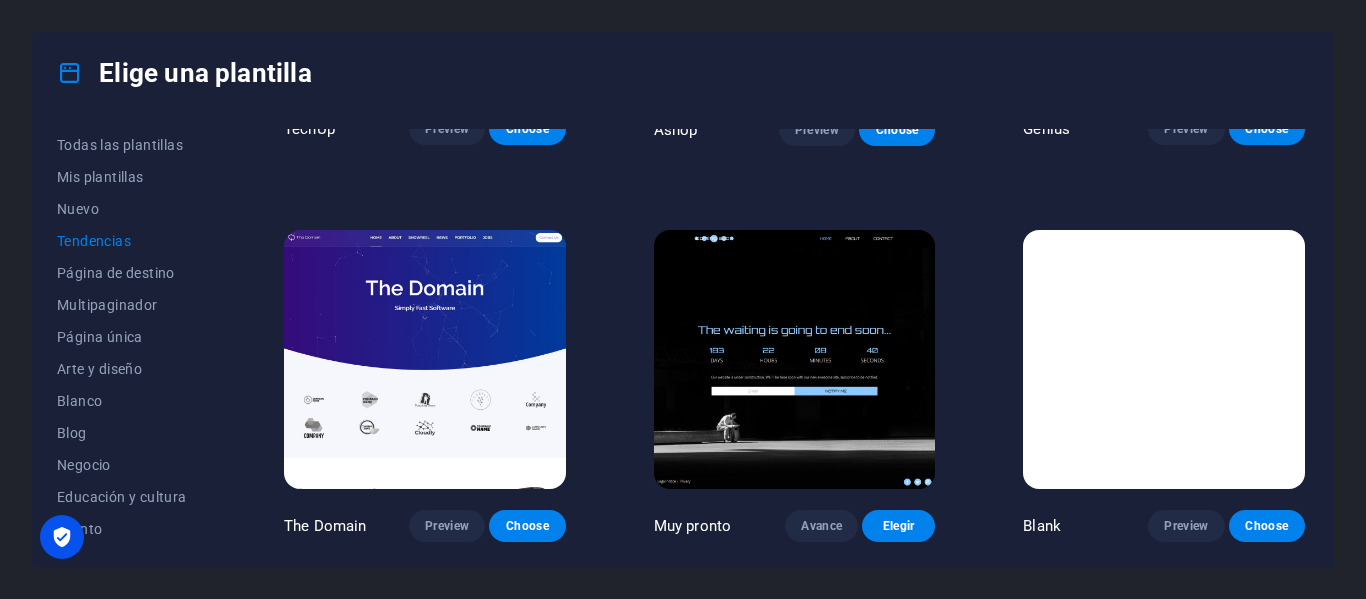 scroll, scrollTop: 1898, scrollLeft: 0, axis: vertical 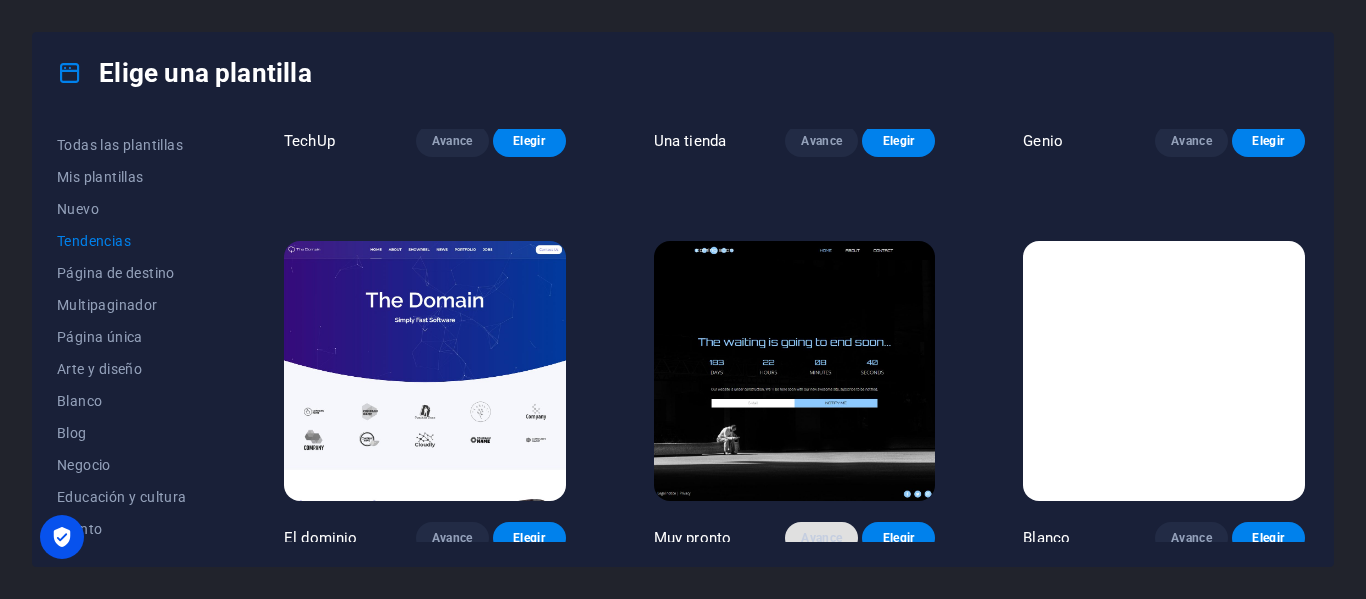 click on "Avance" at bounding box center (821, 538) 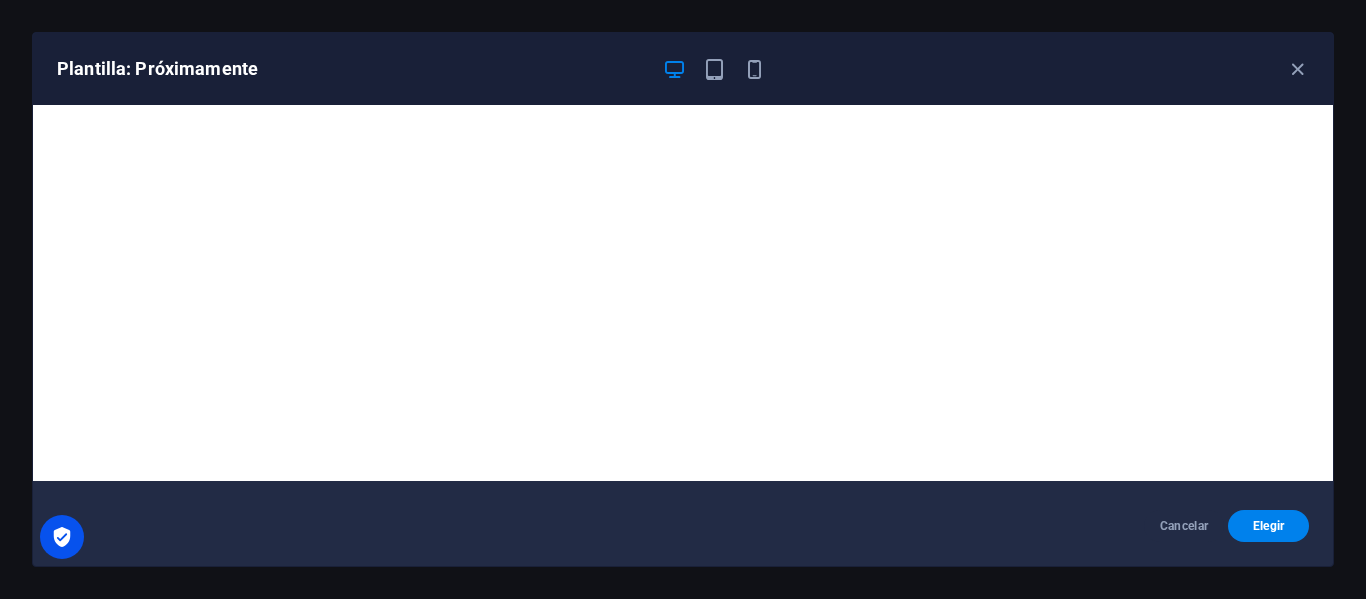 scroll, scrollTop: 0, scrollLeft: 0, axis: both 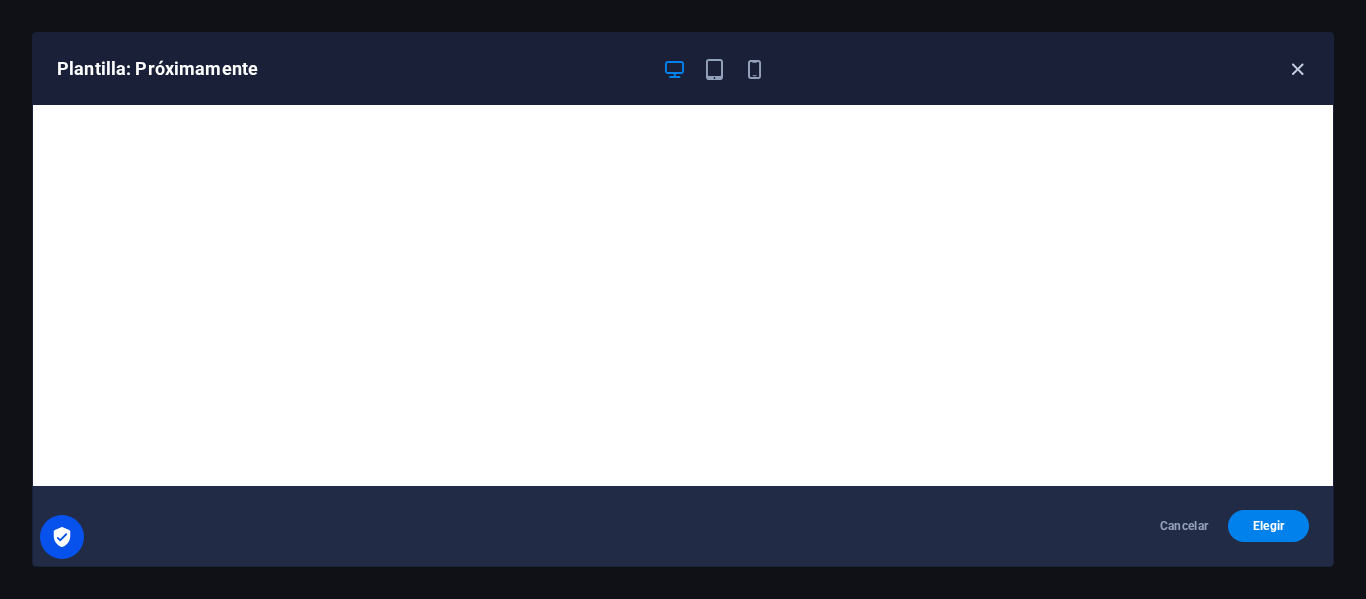 click at bounding box center (1297, 69) 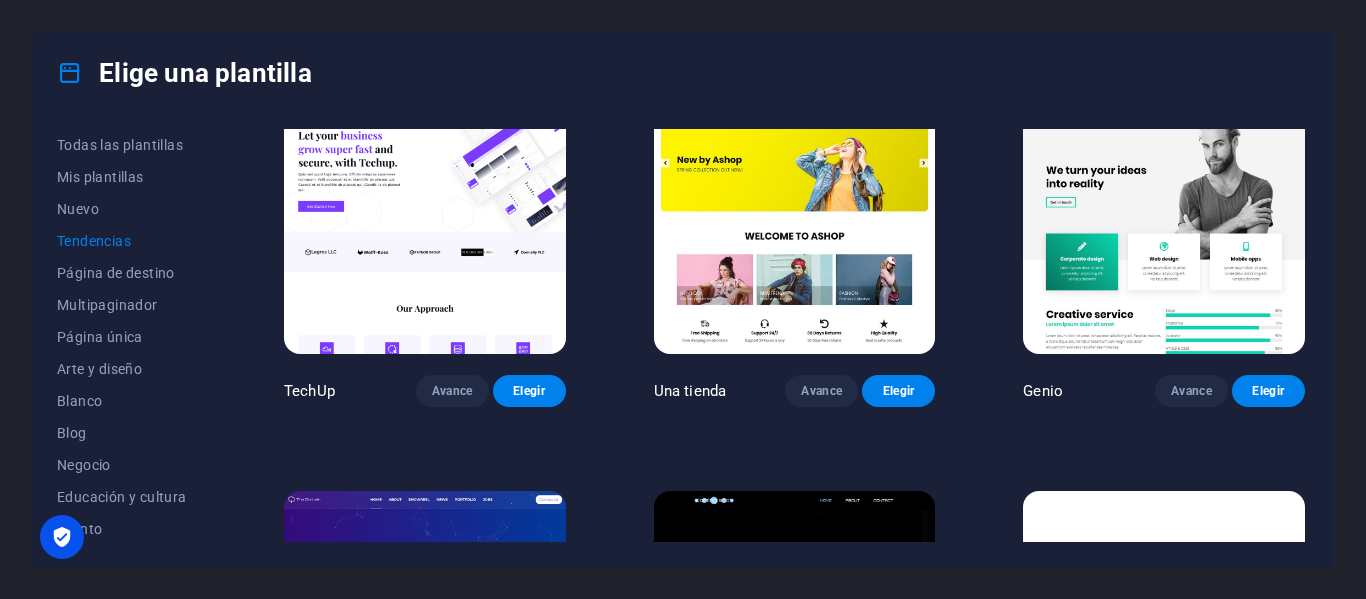 scroll, scrollTop: 1898, scrollLeft: 0, axis: vertical 